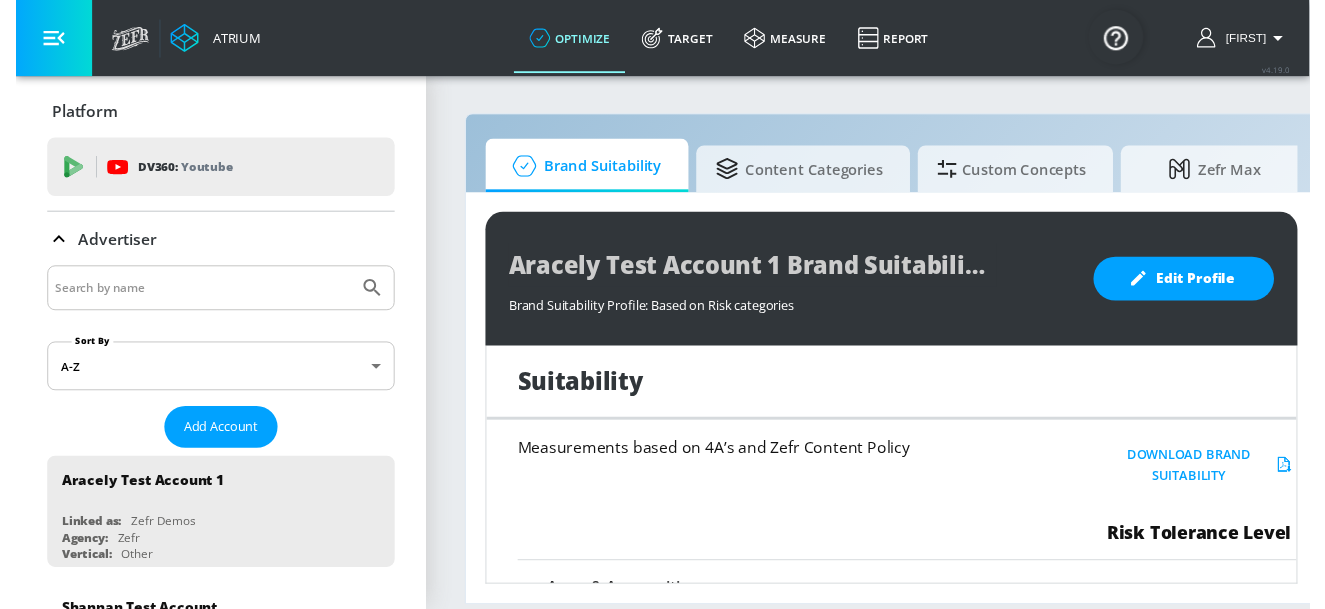 scroll, scrollTop: 0, scrollLeft: 0, axis: both 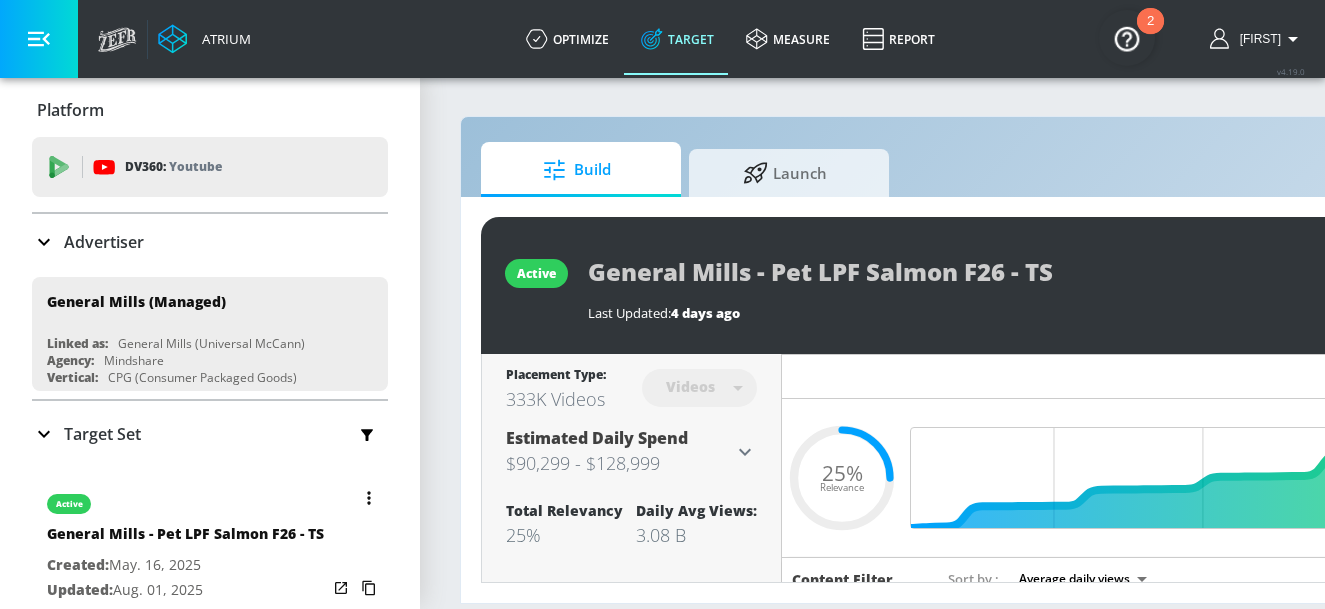 click 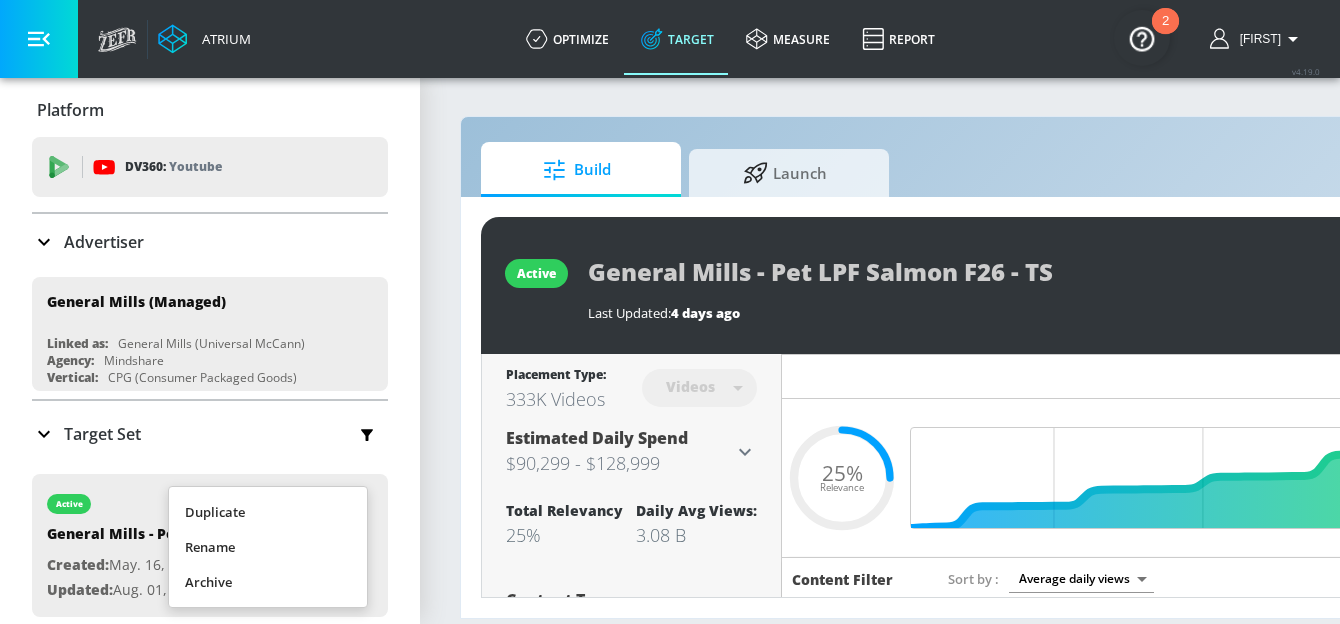 click on "Duplicate" at bounding box center [268, 512] 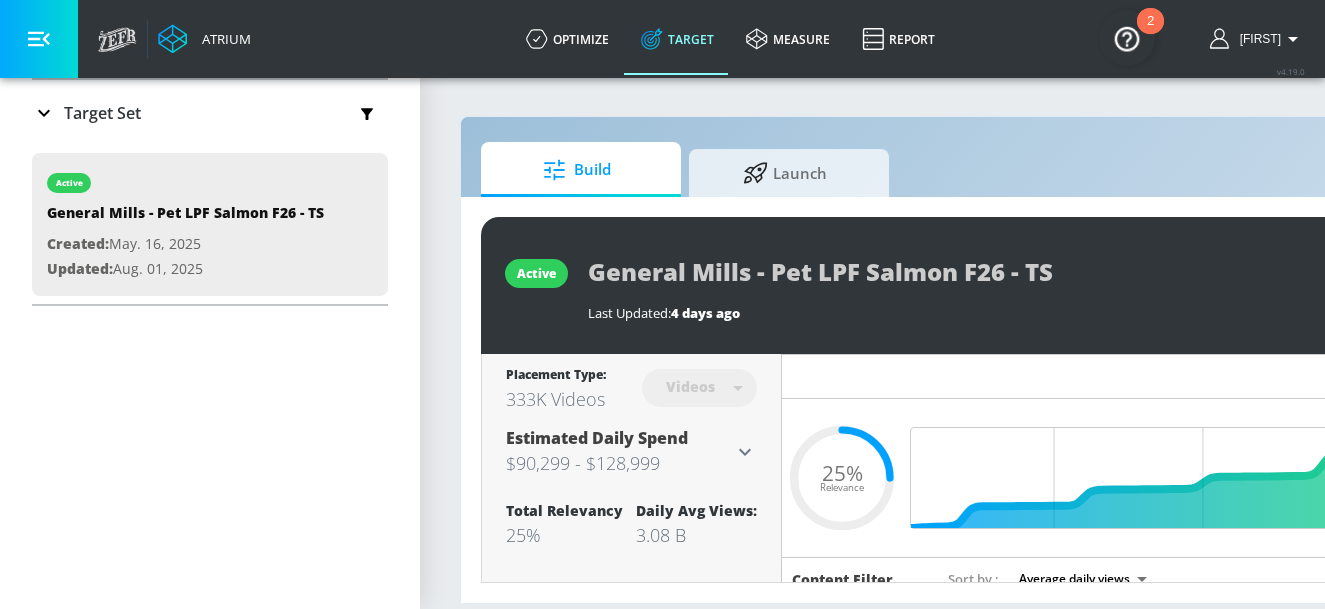 click on "Target Set" at bounding box center [210, 113] 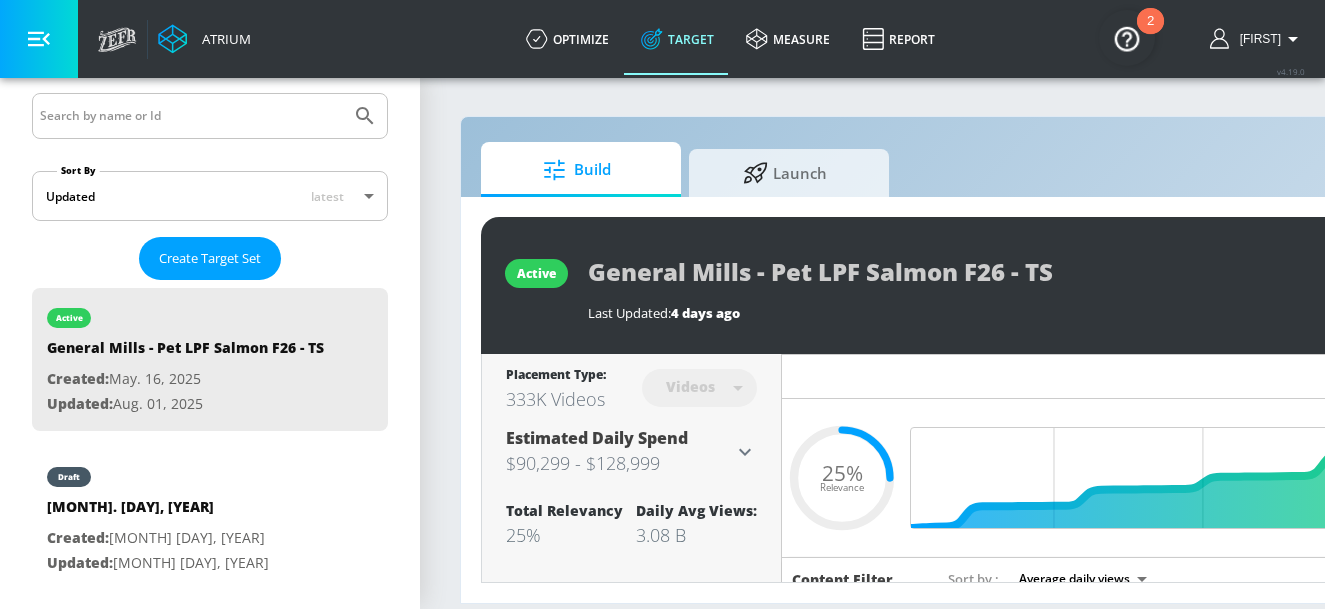scroll, scrollTop: 380, scrollLeft: 0, axis: vertical 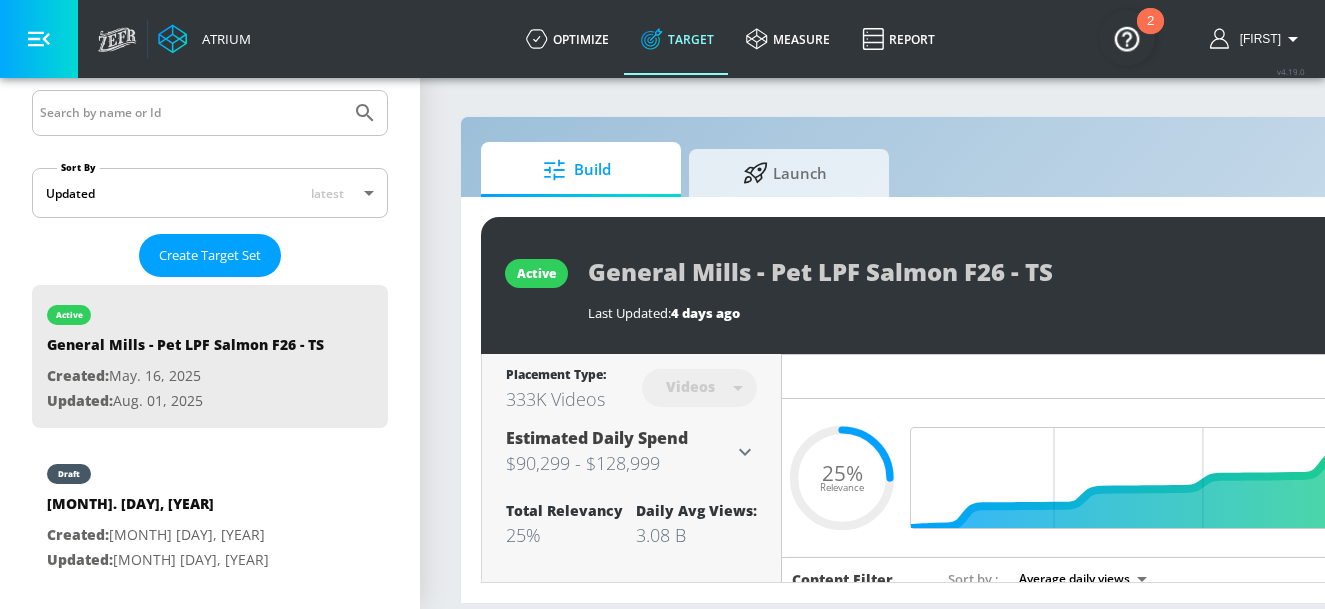 drag, startPoint x: 221, startPoint y: 543, endPoint x: 241, endPoint y: 58, distance: 485.4122 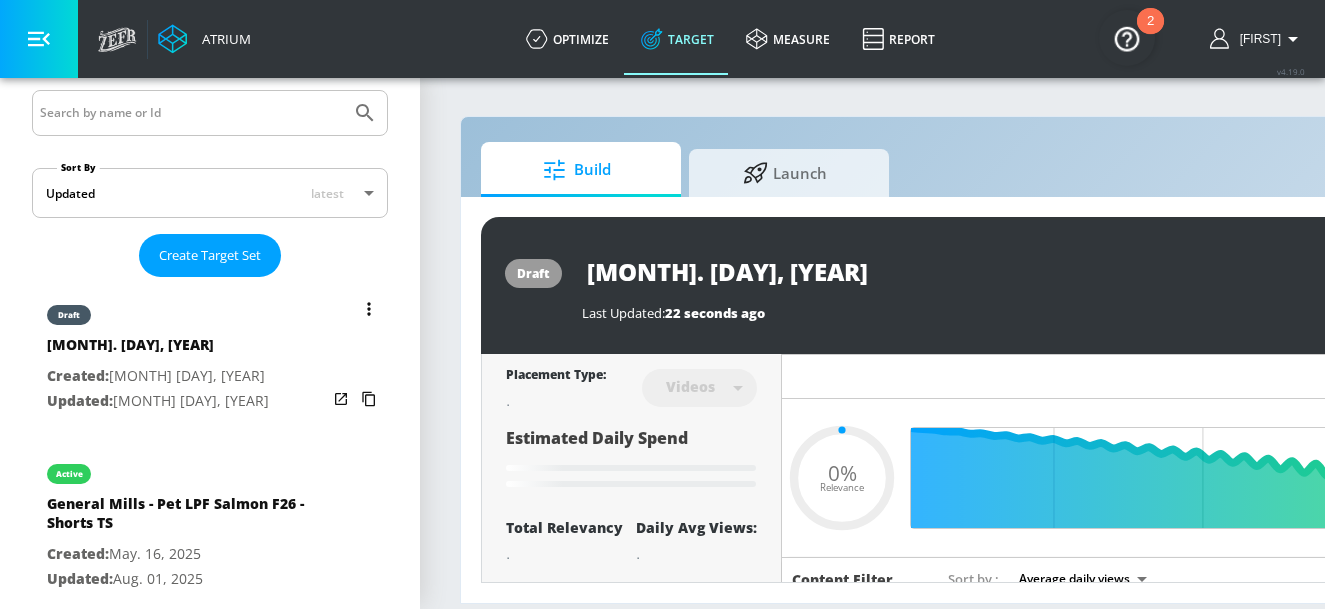 drag, startPoint x: 243, startPoint y: 341, endPoint x: 330, endPoint y: 312, distance: 91.706055 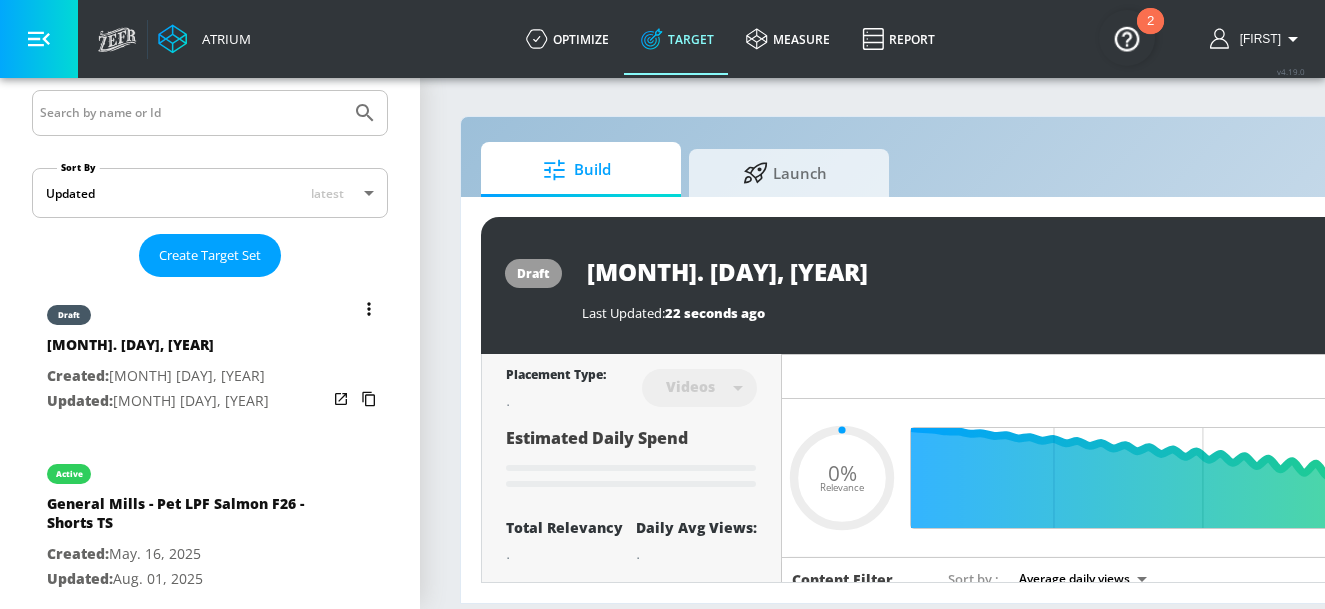 click on "[MONTH]. [DAY], [YEAR]" at bounding box center [158, 349] 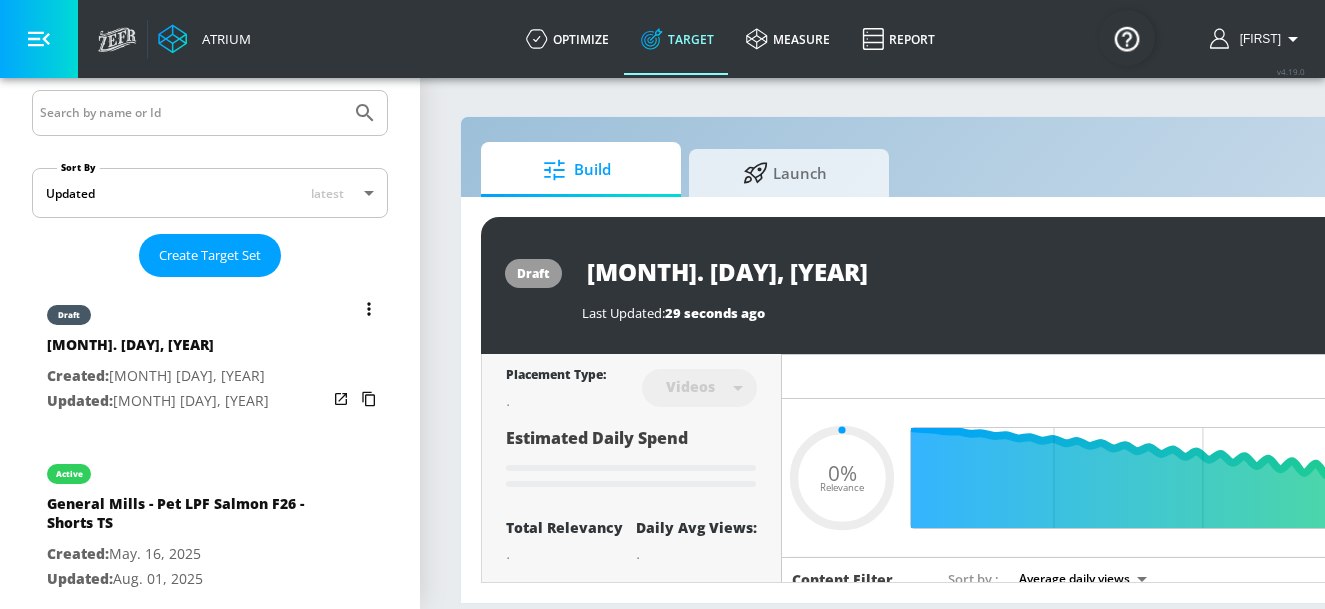 click at bounding box center (369, 309) 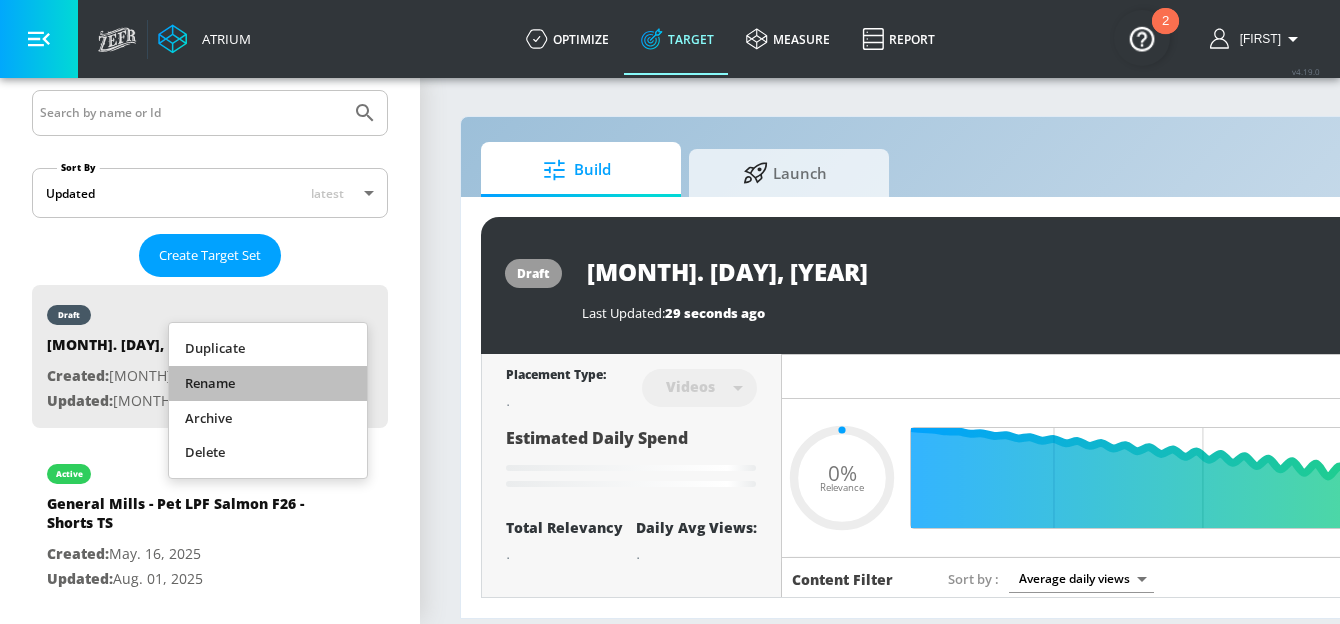 click on "Rename" at bounding box center (268, 383) 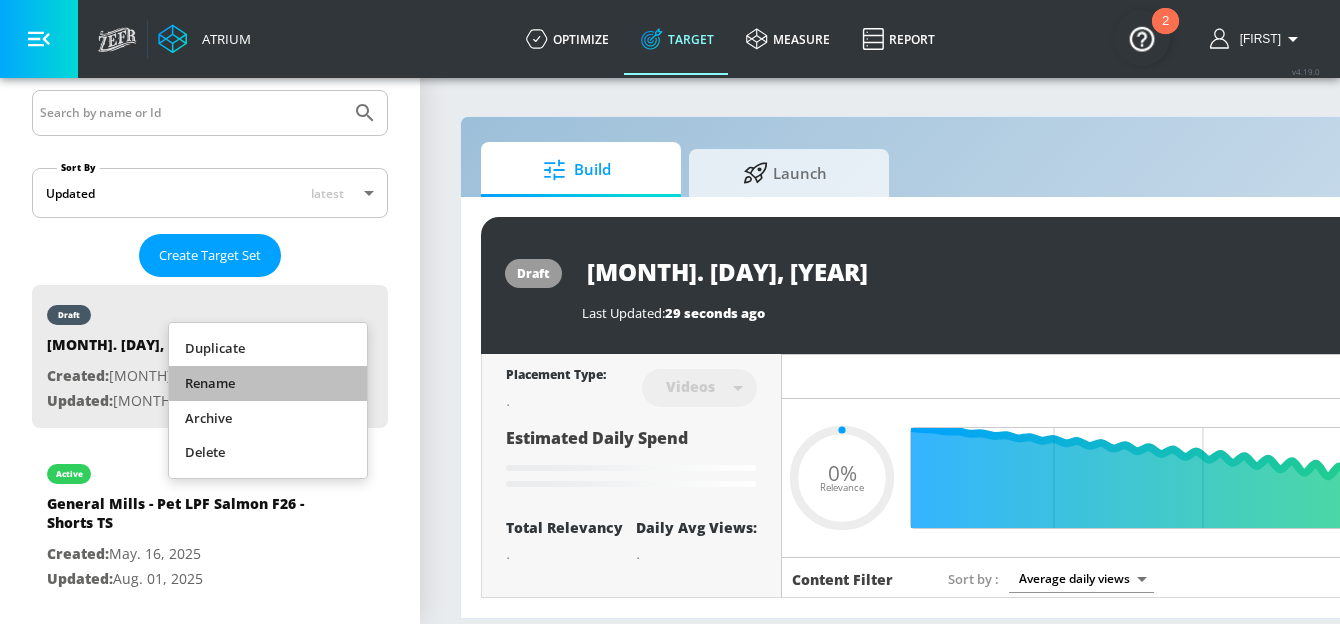 type on "0.05" 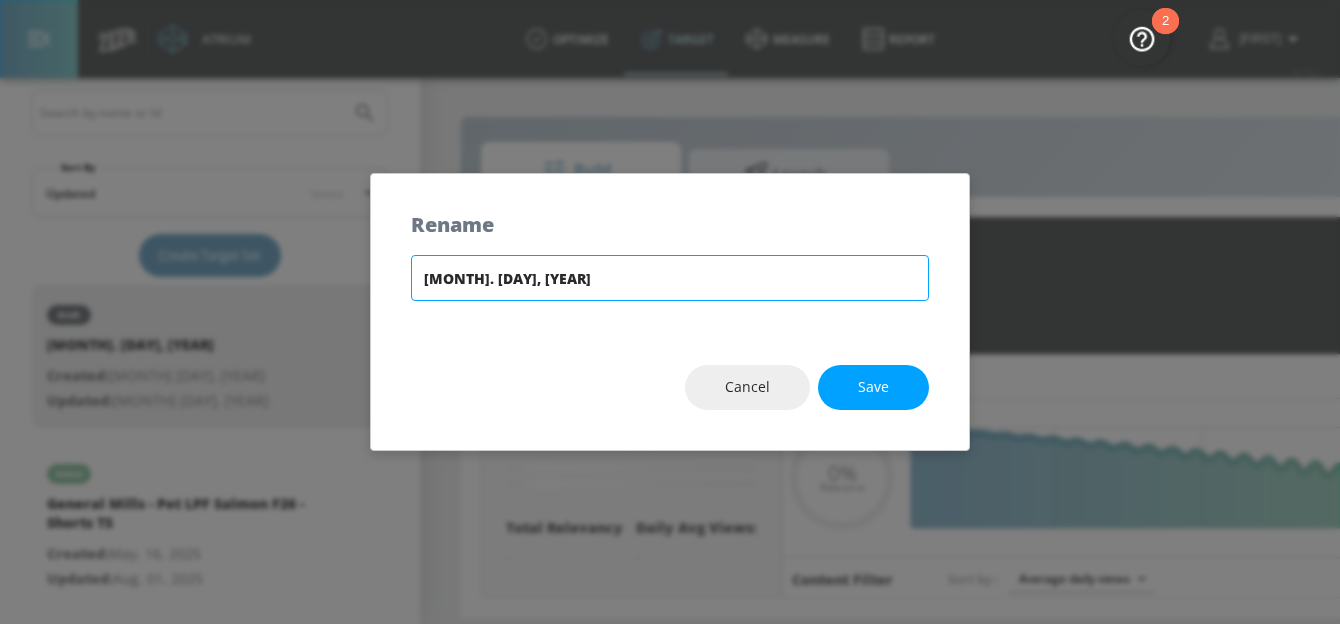 click on "[MONTH]. [DAY], [YEAR]" at bounding box center [670, 278] 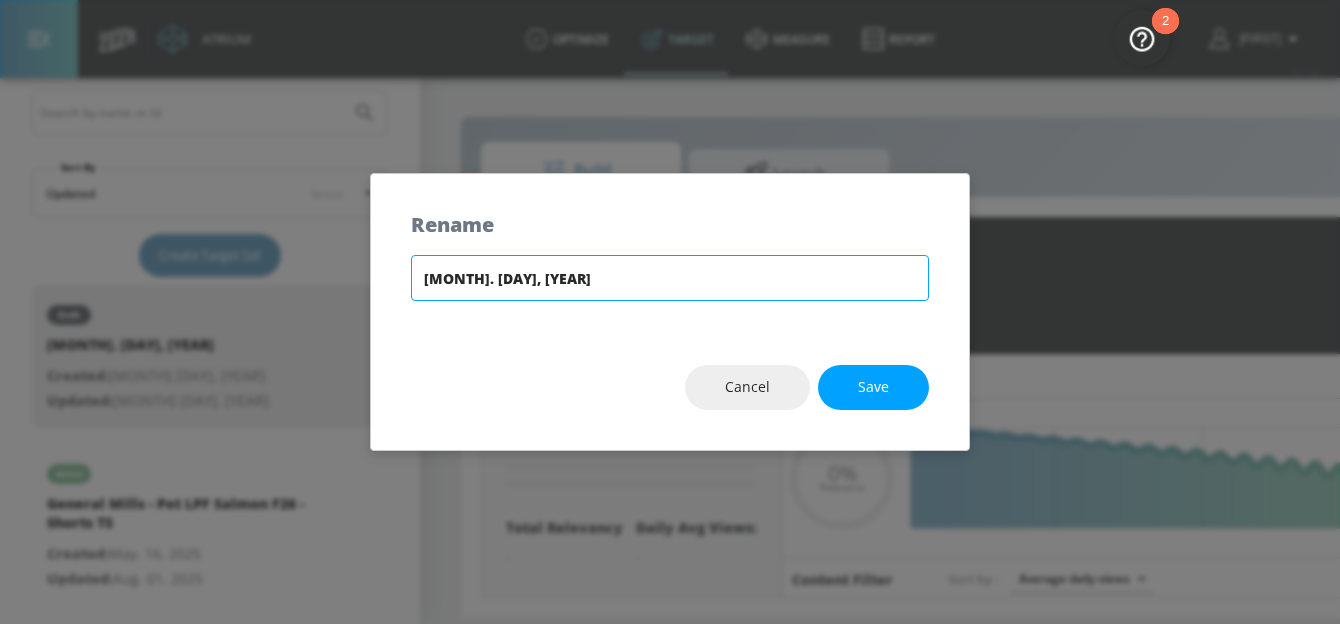 drag, startPoint x: 708, startPoint y: 282, endPoint x: 698, endPoint y: 278, distance: 10.770329 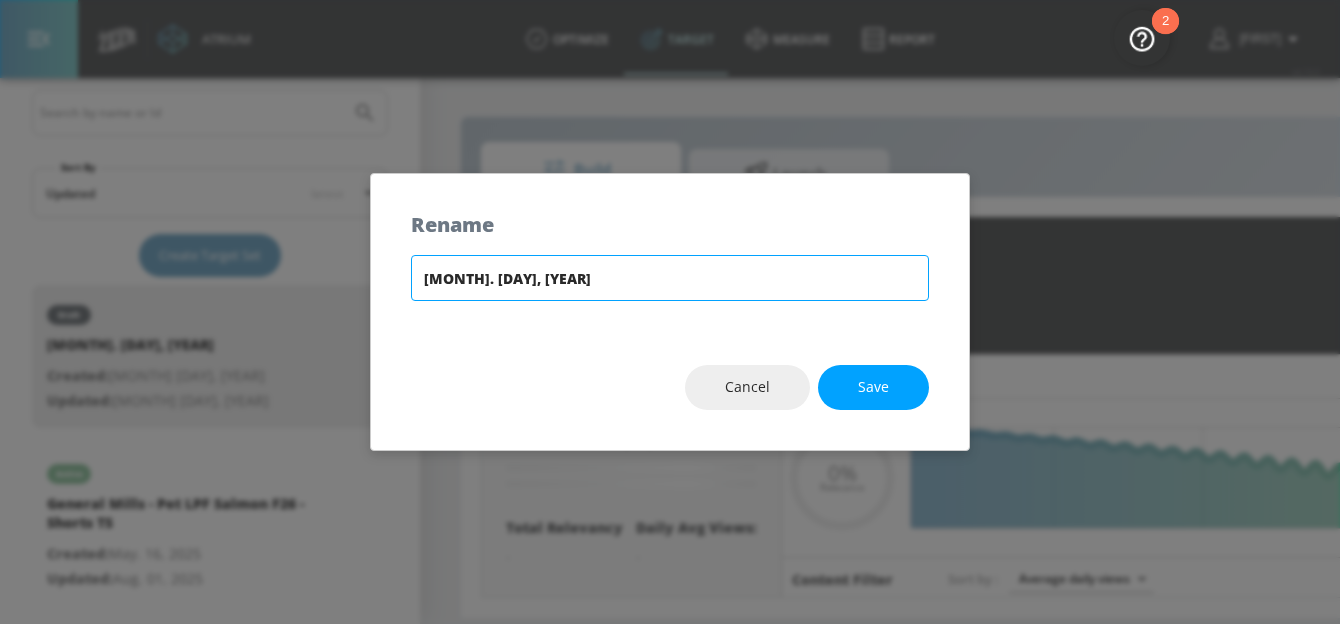 click on "[MONTH]. [DAY], [YEAR]" at bounding box center (670, 278) 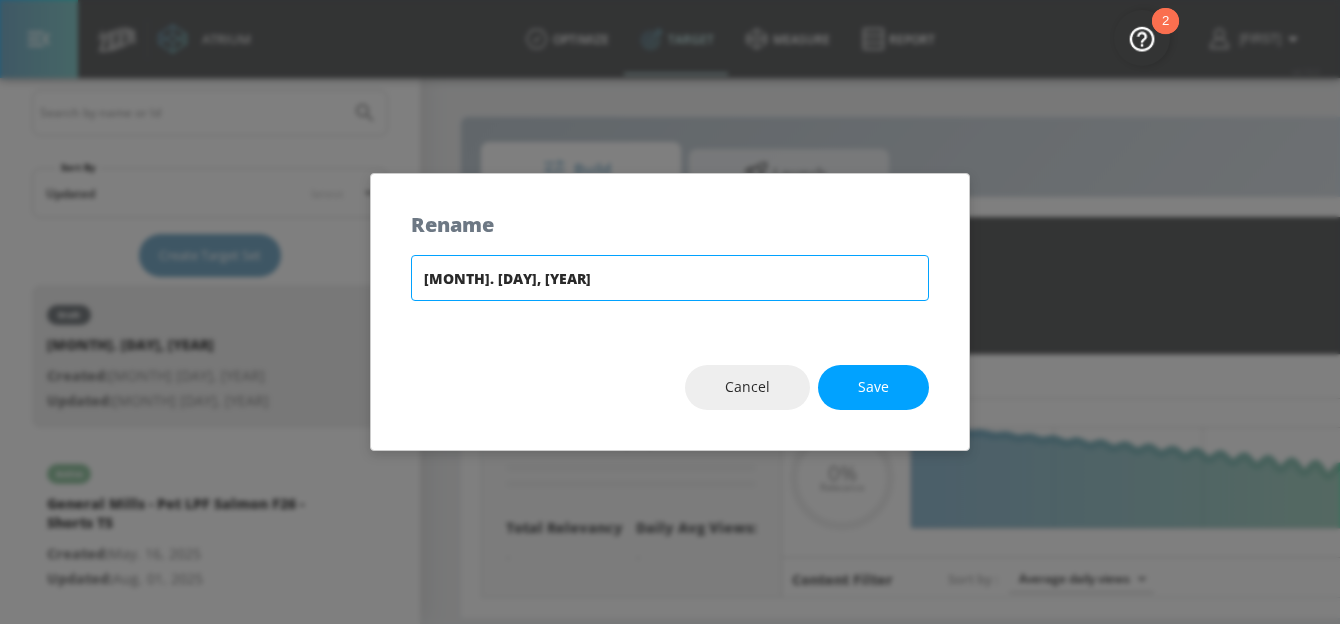 type on "General Mills - Pet LPF Salmon F26 - TS" 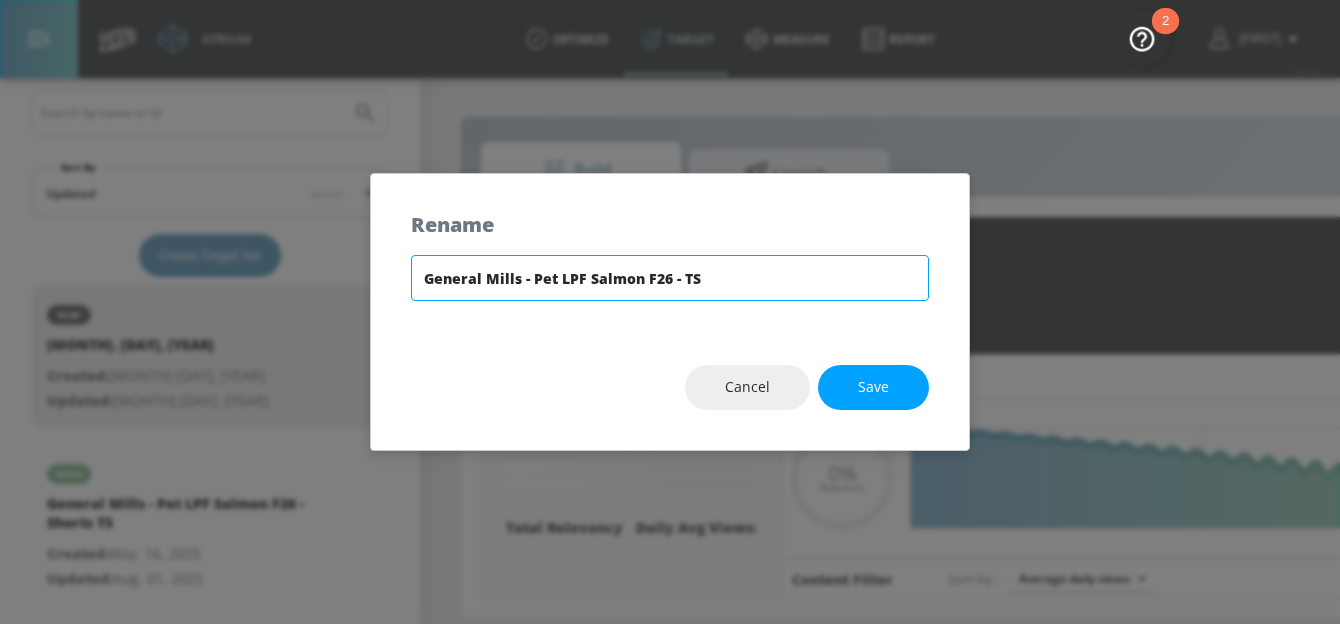 type on "0.25" 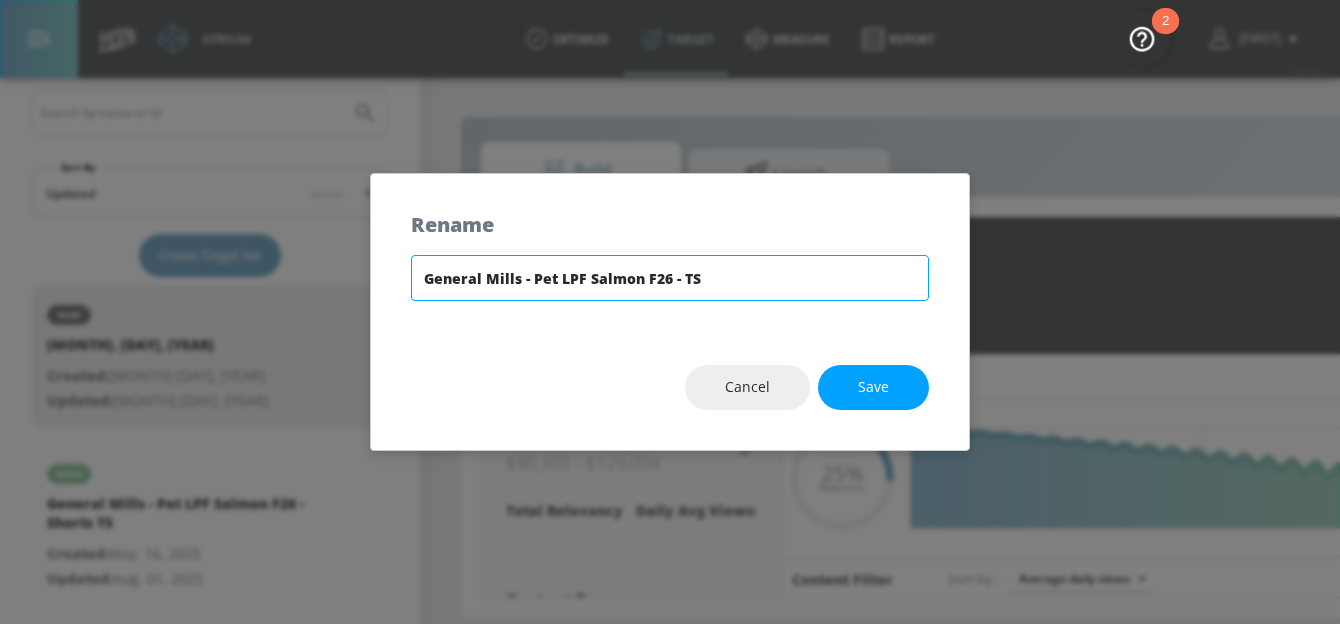 click on "General Mills - Pet LPF Salmon F26 - TS" at bounding box center [670, 278] 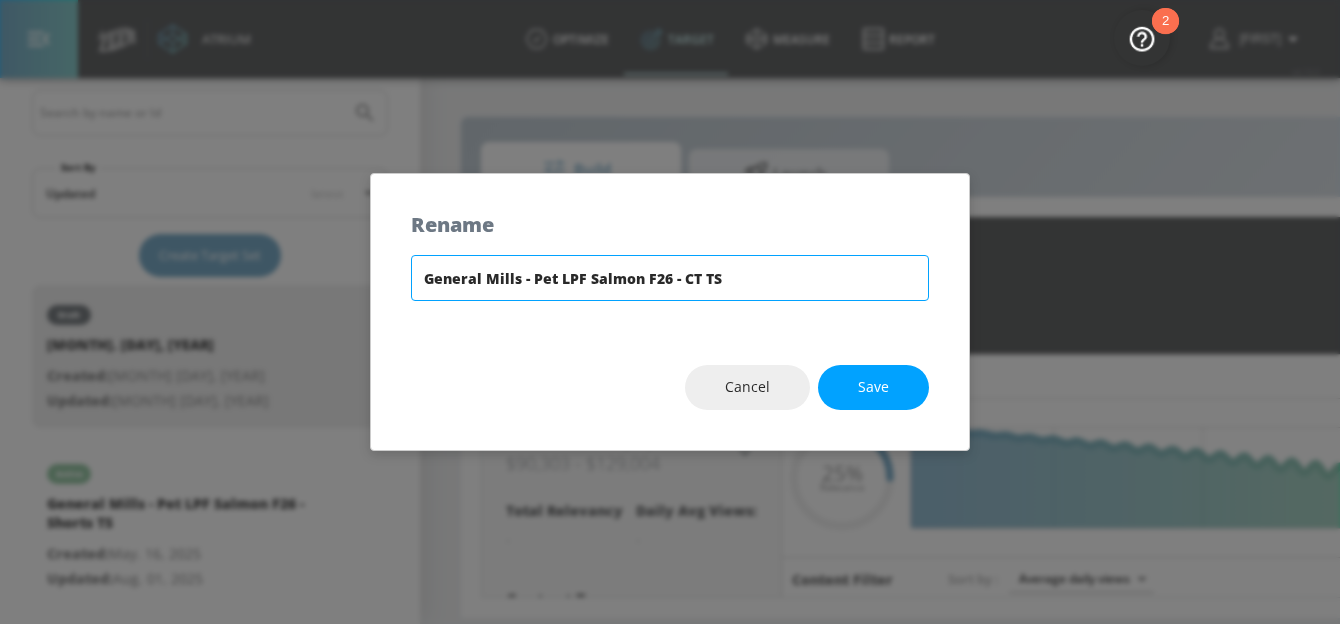 click on "General Mills - Pet LPF Salmon F26 - CT TS" at bounding box center (670, 278) 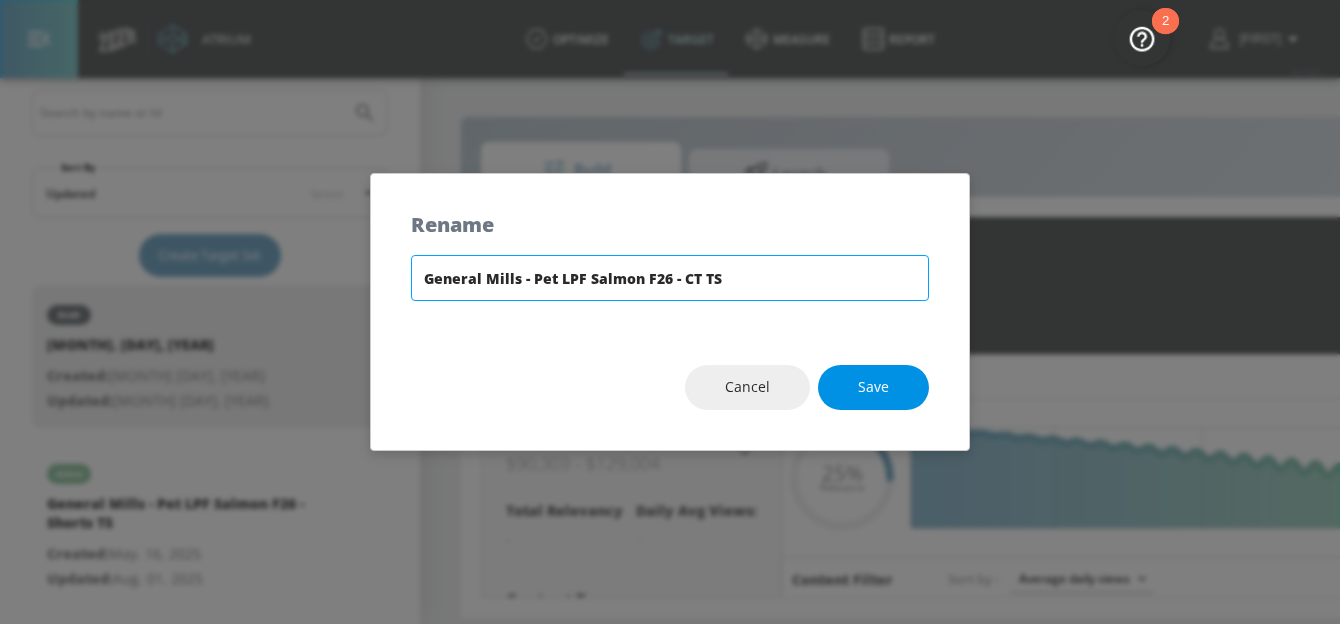 type on "General Mills - Pet LPF Salmon F26 - CT TS" 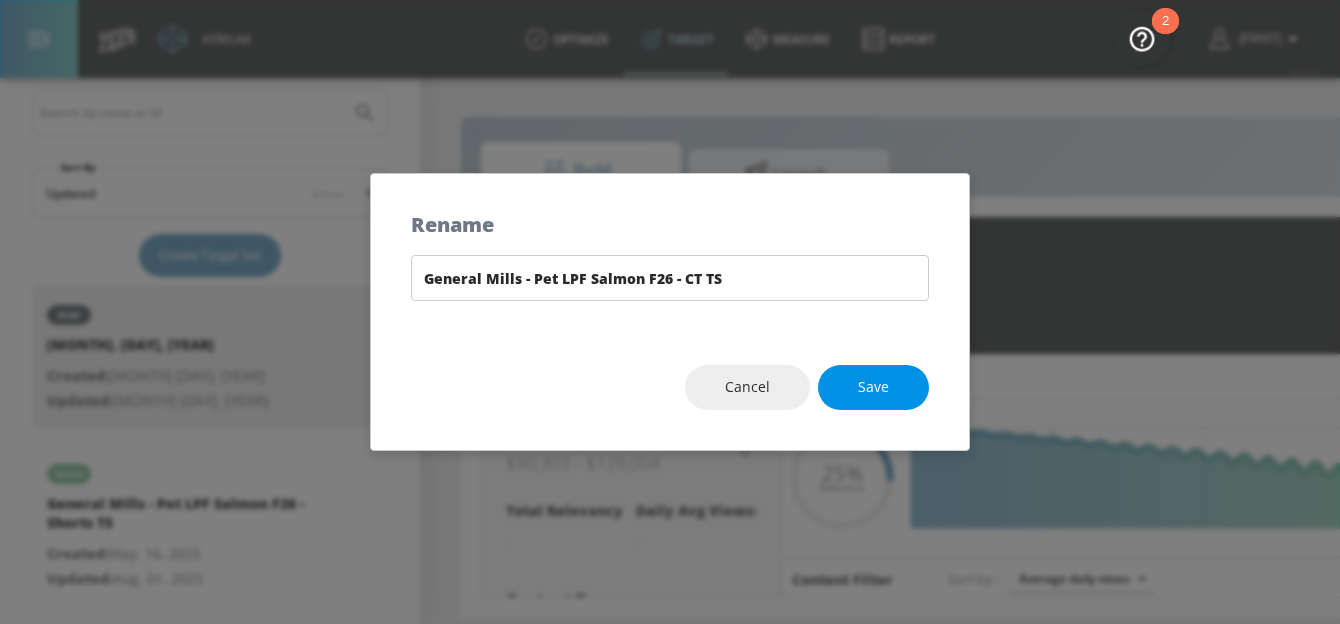 click on "Save" at bounding box center (873, 387) 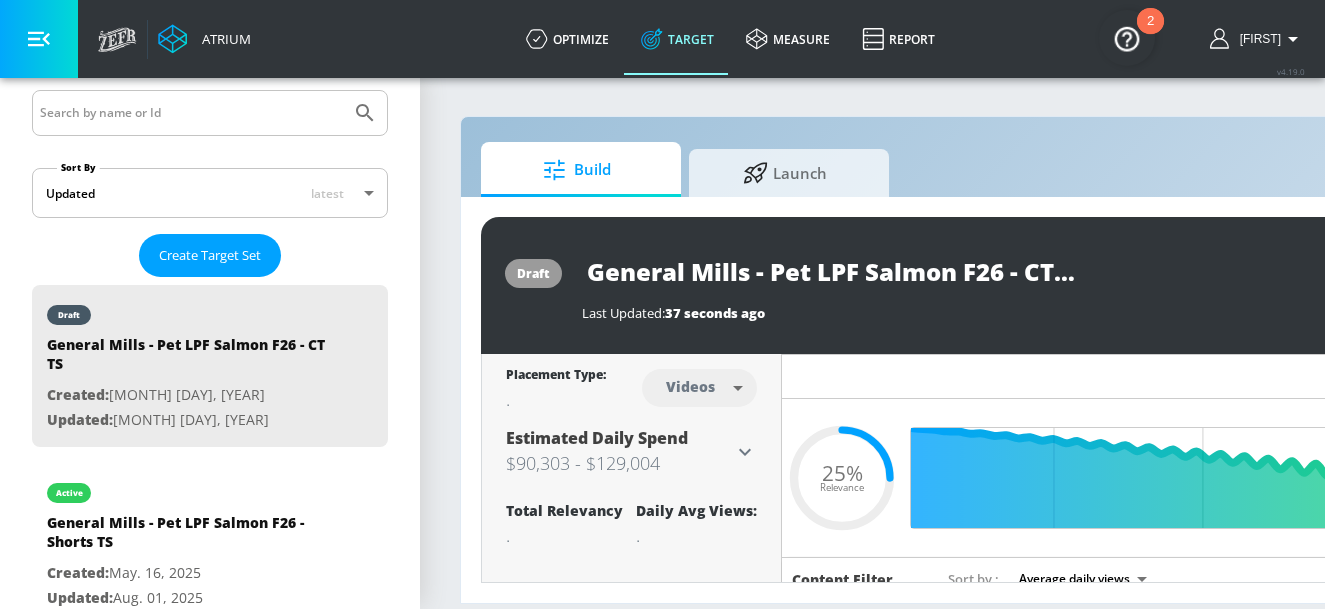click on "Atrium optimize Target measure Report optimize Target measure Report v 4.19.0 [FIRST] [LAST] Platform DV360:  Youtube DV360:  Youtube Advertiser Sort By A-Z asc ​ Add Account General Mills (Managed) Linked as: General Mills (Universal McCann) Agency: Mindshare Vertical: CPG (Consumer Packaged Goods) [FIRST] [LAST] Linked as: Zefr Demos Agency: #1 Media Agency in the World Vertical: Retail [FIRST] [LAST] Linked as: Zefr Demos Agency: Zefr Vertical: Other [FIRST] [LAST] Linked as: Zefr Demos Agency: [FIRST] [LAST] Vertical: Healthcare [FIRST] [LAST] Linked as: Zefr Demos Agency: Sterling Cooper Vertical: CPG (Consumer Packaged Goods) [FIRST] [LAST] Linked as: Zefr Demos Agency: [FIRST] [LAST] Vertical: Other [FIRST] [LAST] Linked as: Zefr Demos Agency: [FIRST] [LAST] Vertical: Music [FIRST] [LAST] Linked as: Zefr Demos Agency: [FIRST] [LAST] Vertical: CPG (Consumer Packaged Goods) [FIRST] [LAST] Linked as: Zefr Demos Agency: [FIRST] [LAST] Vertical: Travel [FIRST] [LAST] YTL USR Q|A Linked as: QA YTL Test Brand Agency: QA Vertical: Other" at bounding box center [662, 304] 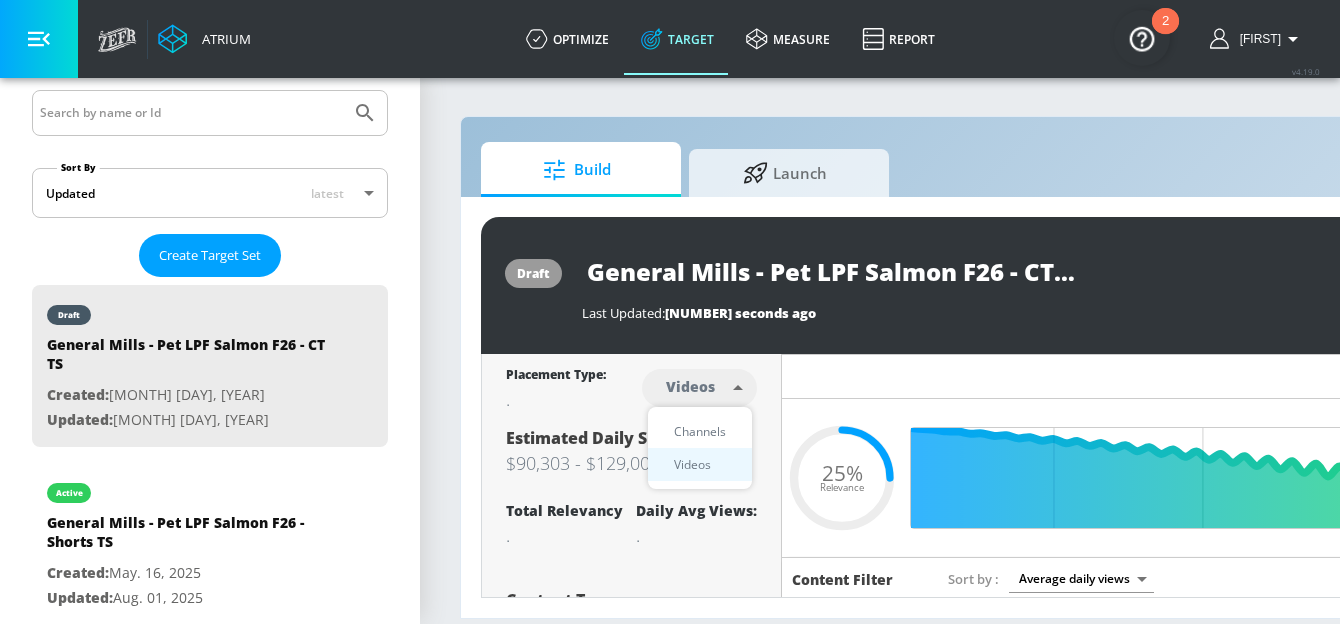 click on "Channels" at bounding box center (700, 431) 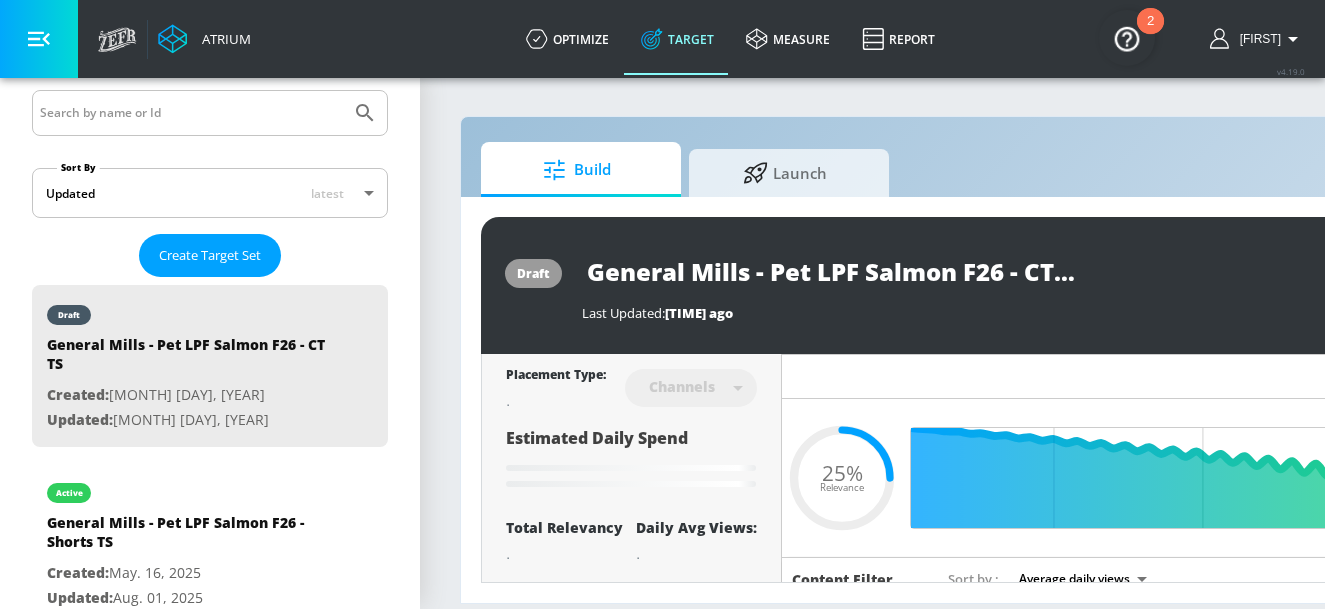 scroll, scrollTop: 0, scrollLeft: 198, axis: horizontal 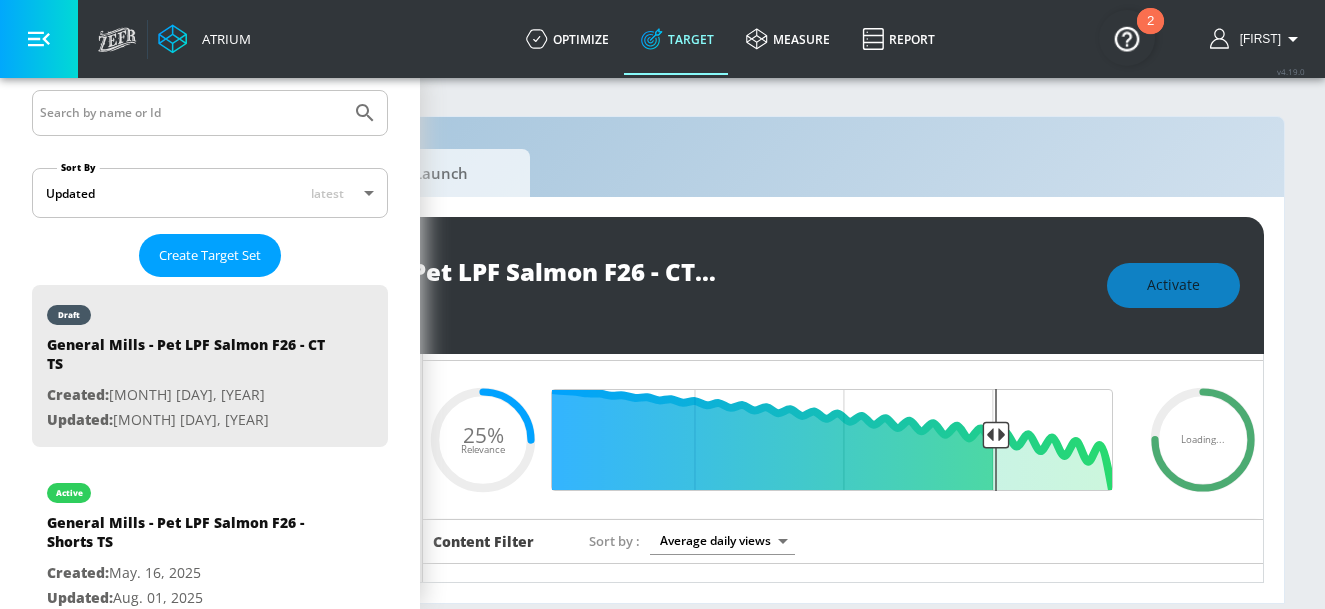 type on "[MONTH]. [DAY], [YEAR]" 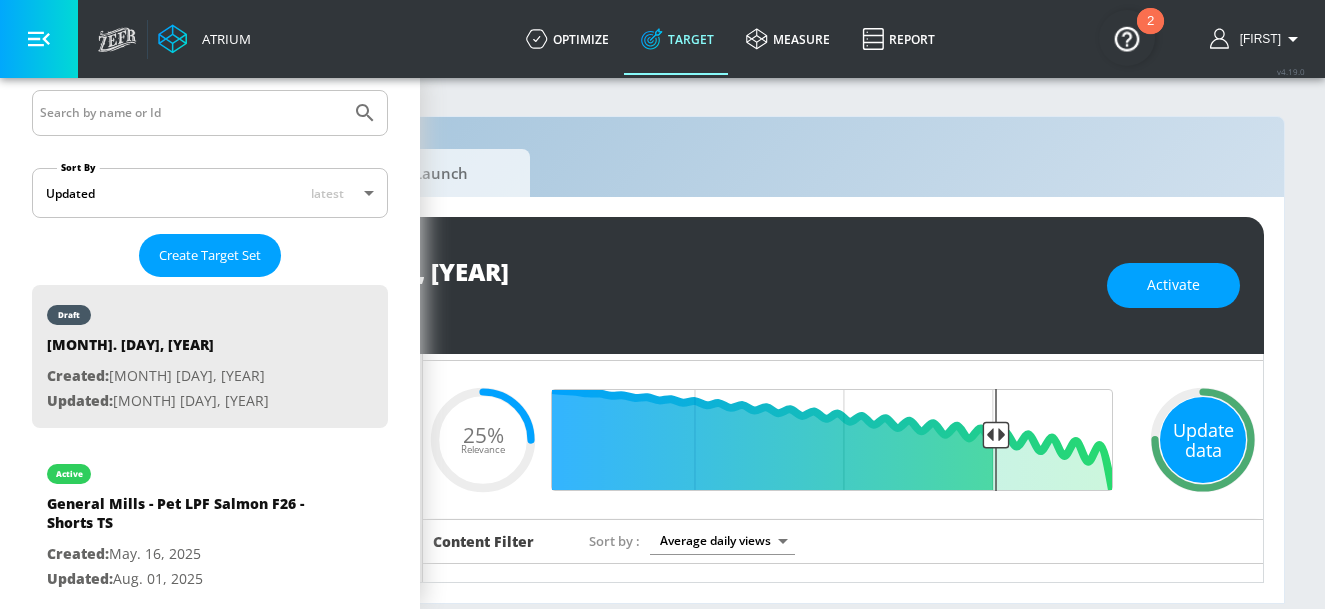 click on "Update data" at bounding box center (1203, 440) 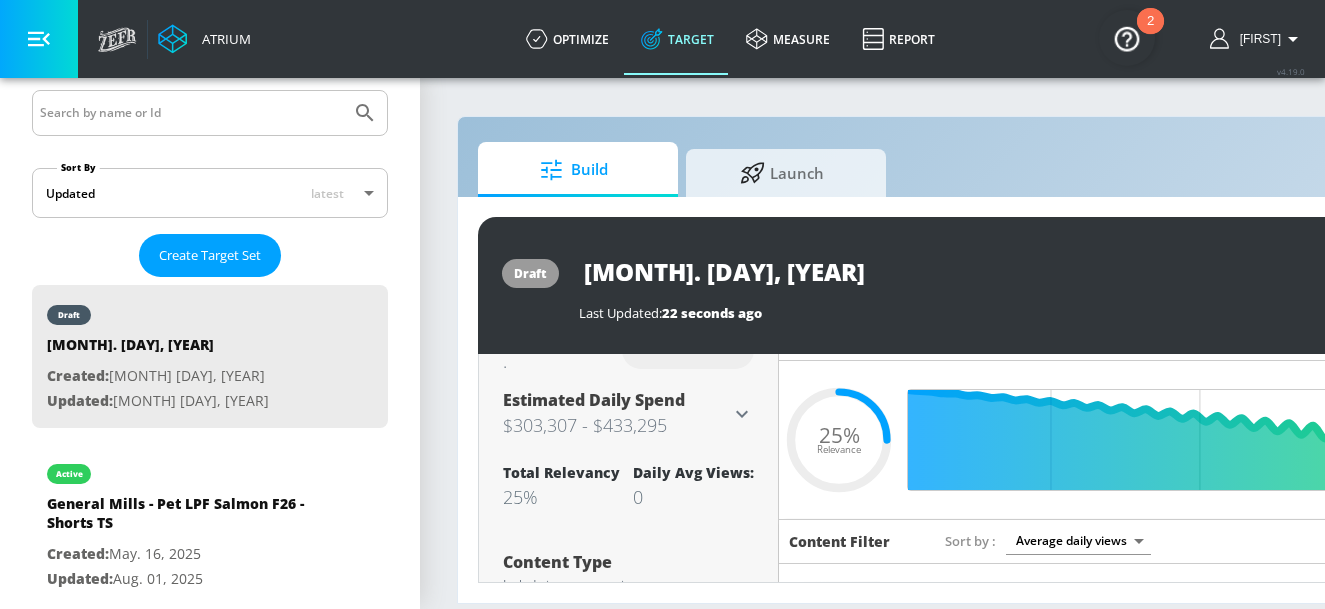 scroll, scrollTop: 0, scrollLeft: 0, axis: both 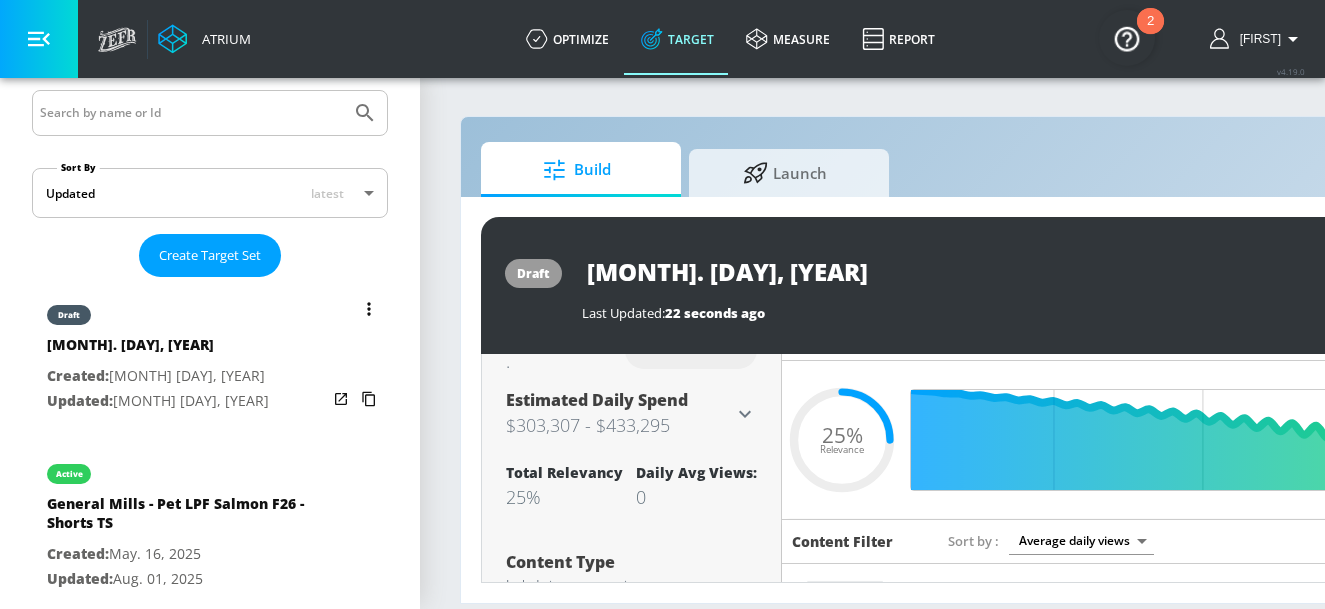 click at bounding box center (369, 309) 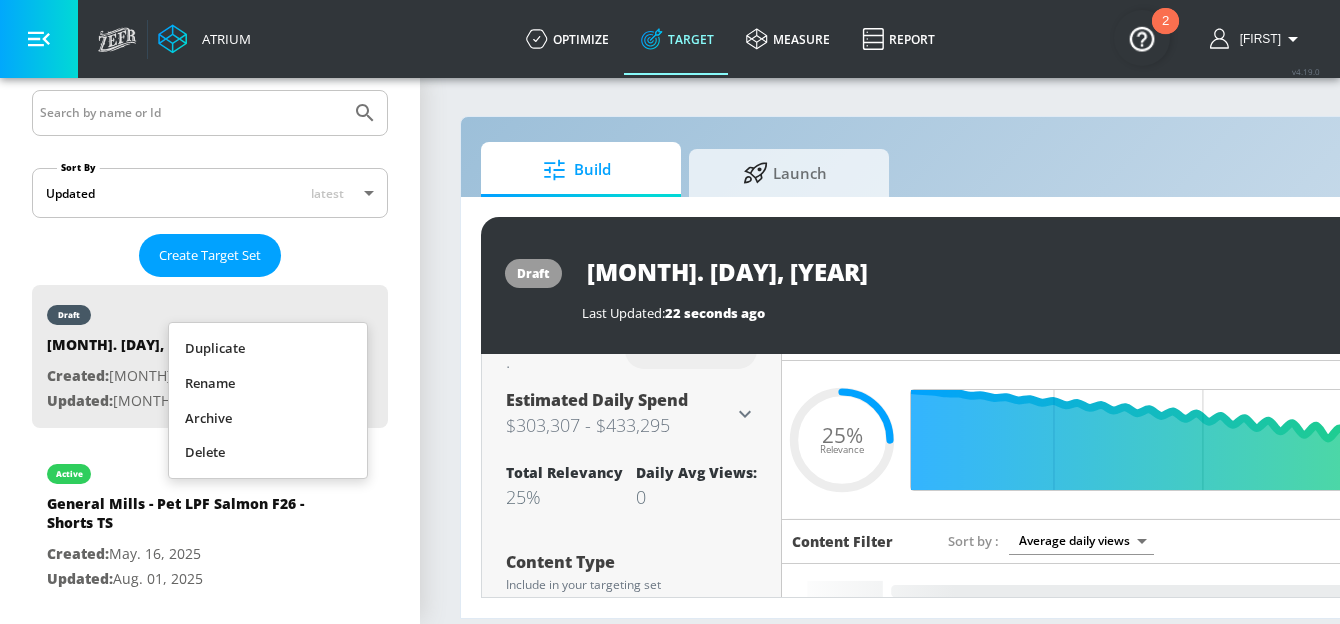click on "Rename" at bounding box center (268, 383) 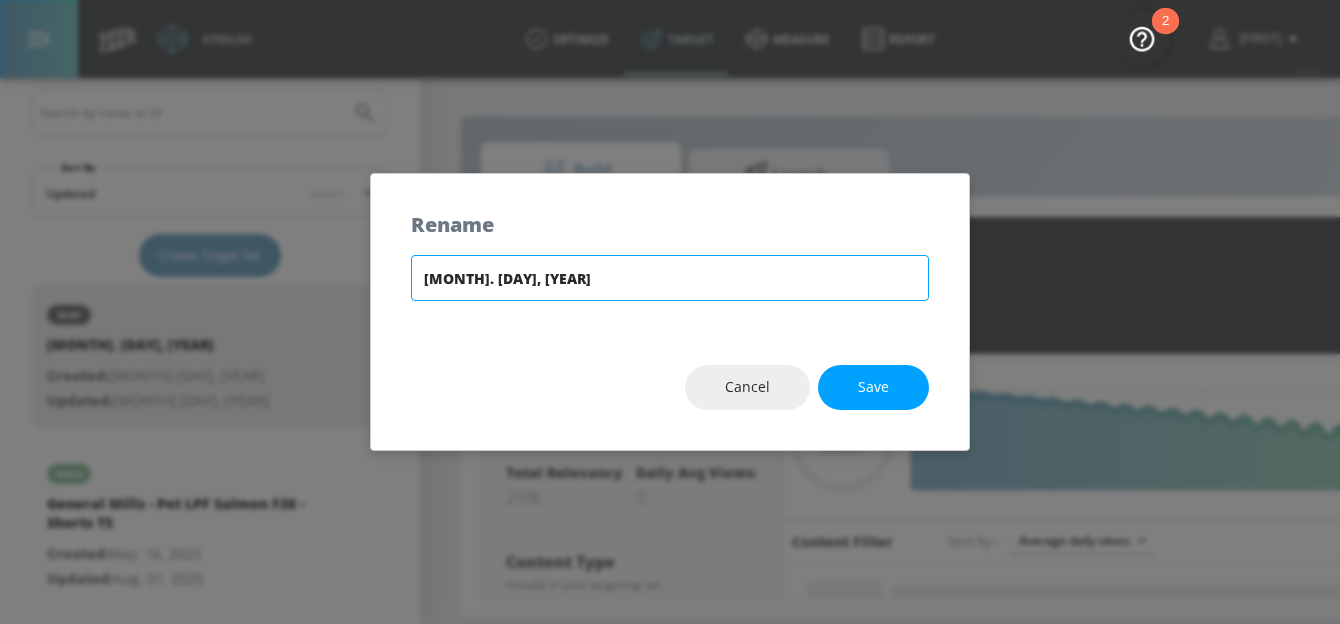 click on "[MONTH]. [DAY], [YEAR]" at bounding box center [670, 278] 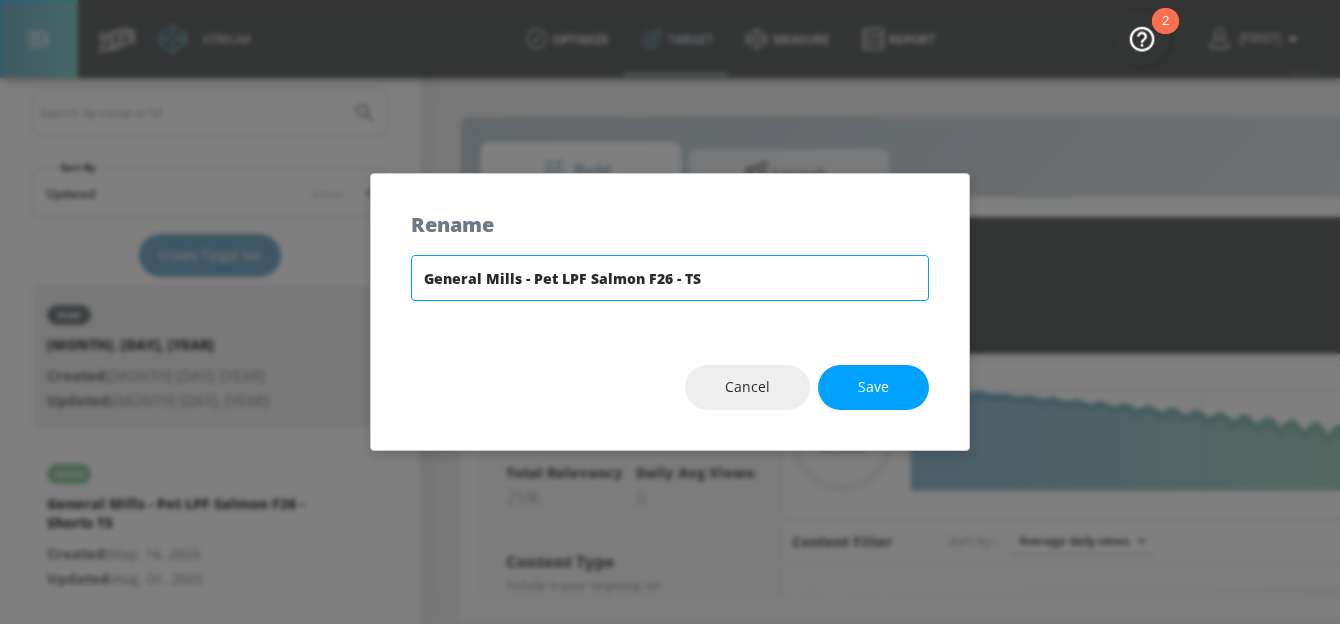 click on "General Mills - Pet LPF Salmon F26 - TS" at bounding box center (670, 278) 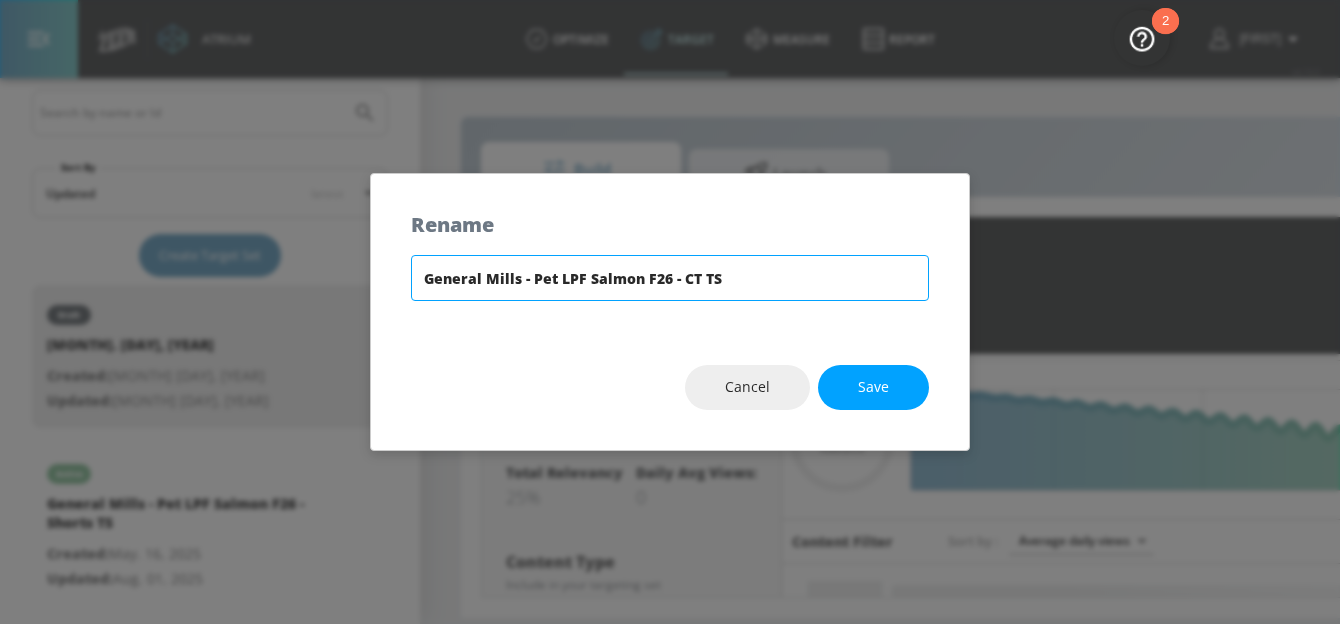click on "General Mills - Pet LPF Salmon F26 - CT TS" at bounding box center [670, 278] 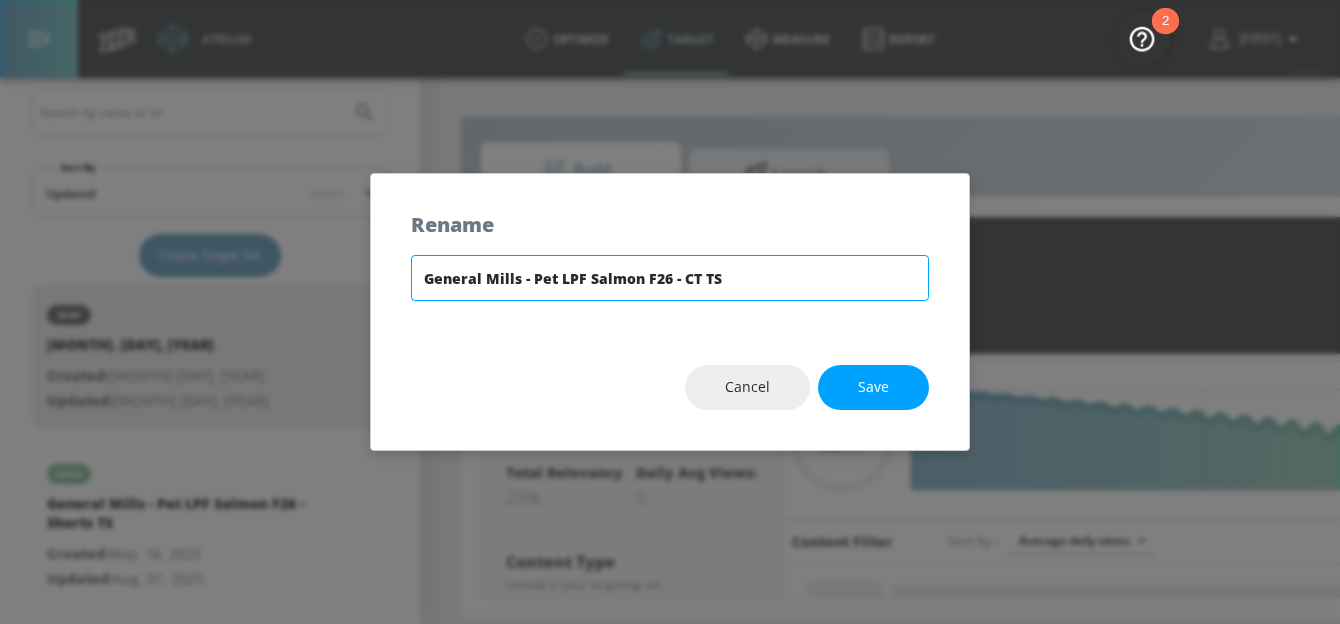 drag, startPoint x: 728, startPoint y: 287, endPoint x: 359, endPoint y: 284, distance: 369.0122 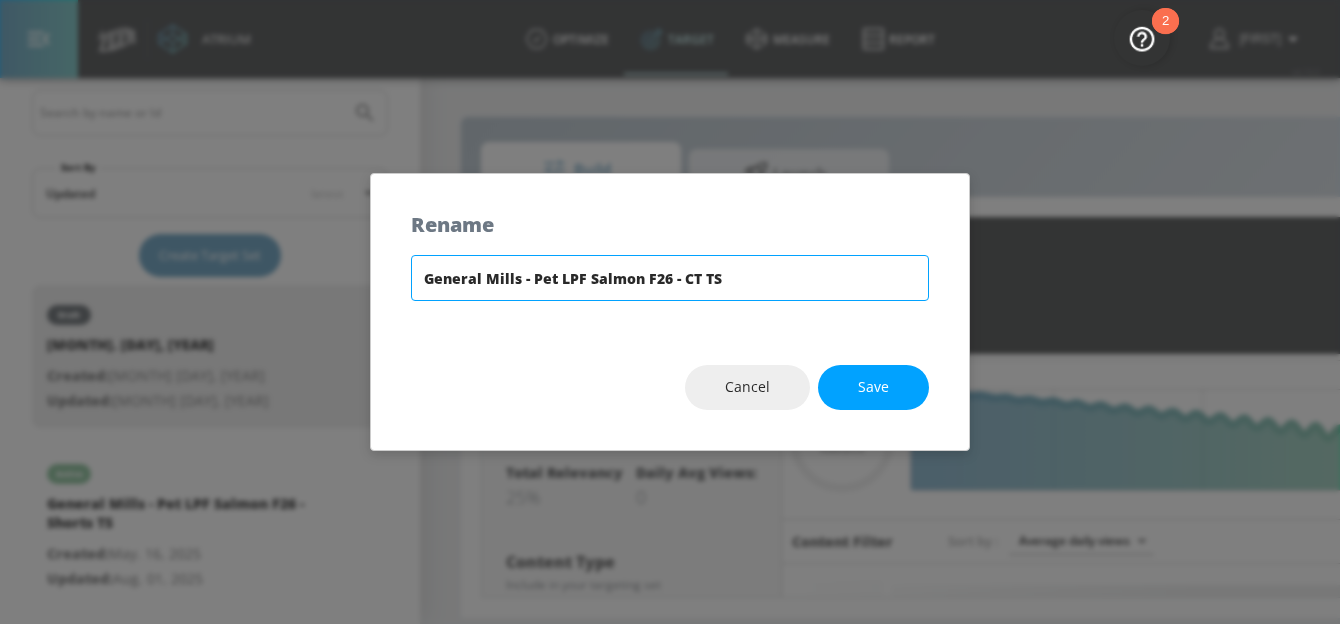 click on "Rename General Mills - Pet LPF Salmon F26 - CT TS Cancel Save" at bounding box center [670, 312] 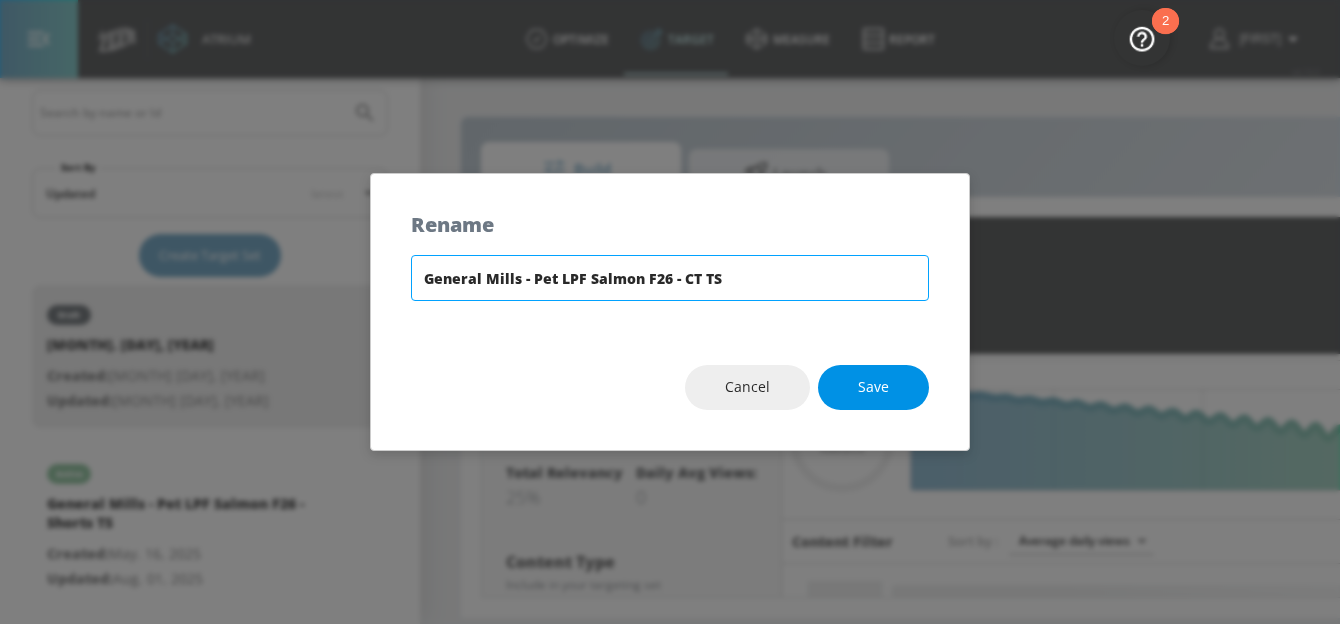 type on "General Mills - Pet LPF Salmon F26 - CT TS" 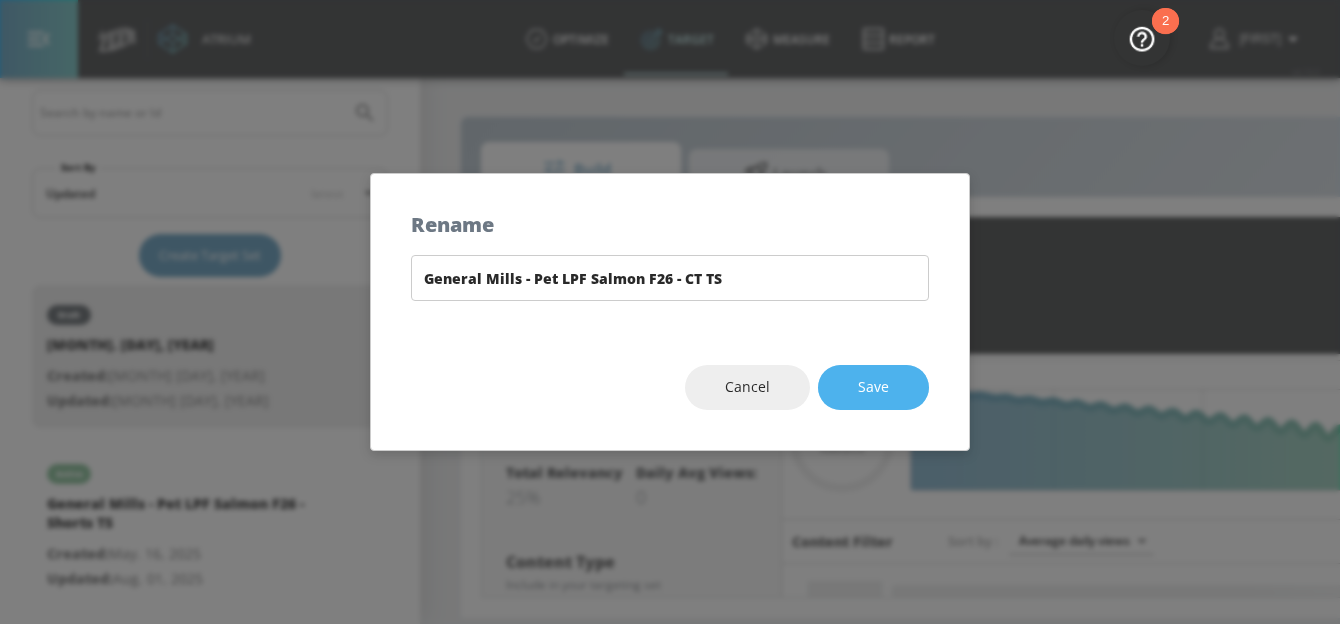 click on "Save" at bounding box center (873, 387) 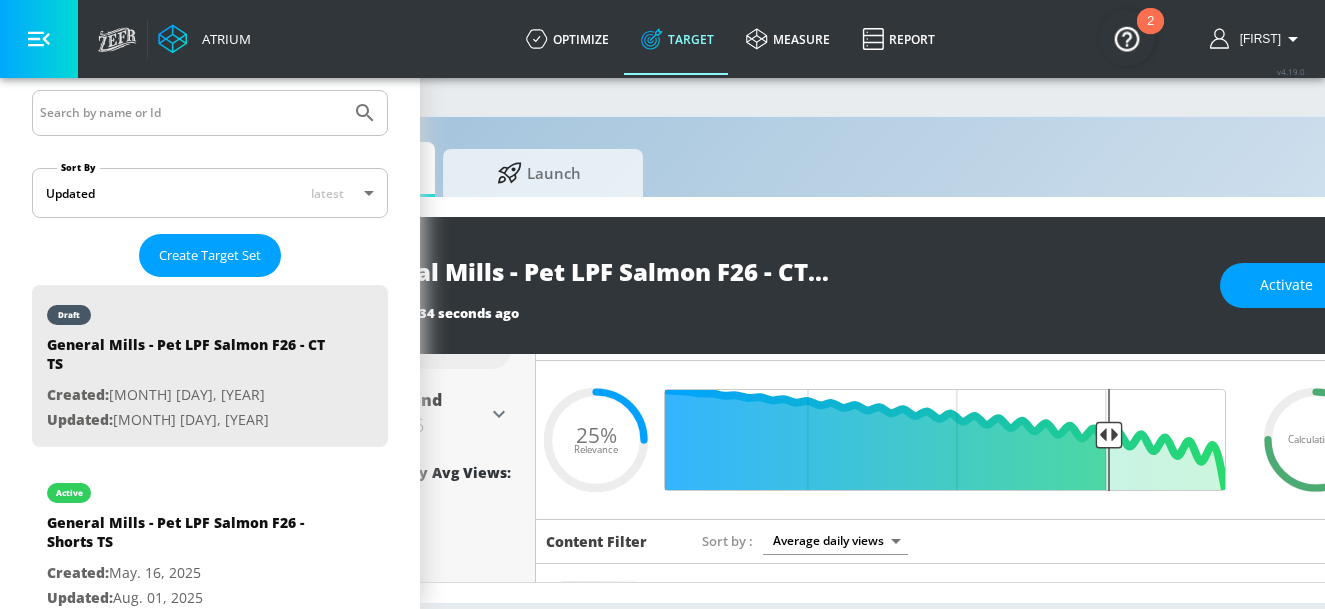 scroll, scrollTop: 0, scrollLeft: 374, axis: horizontal 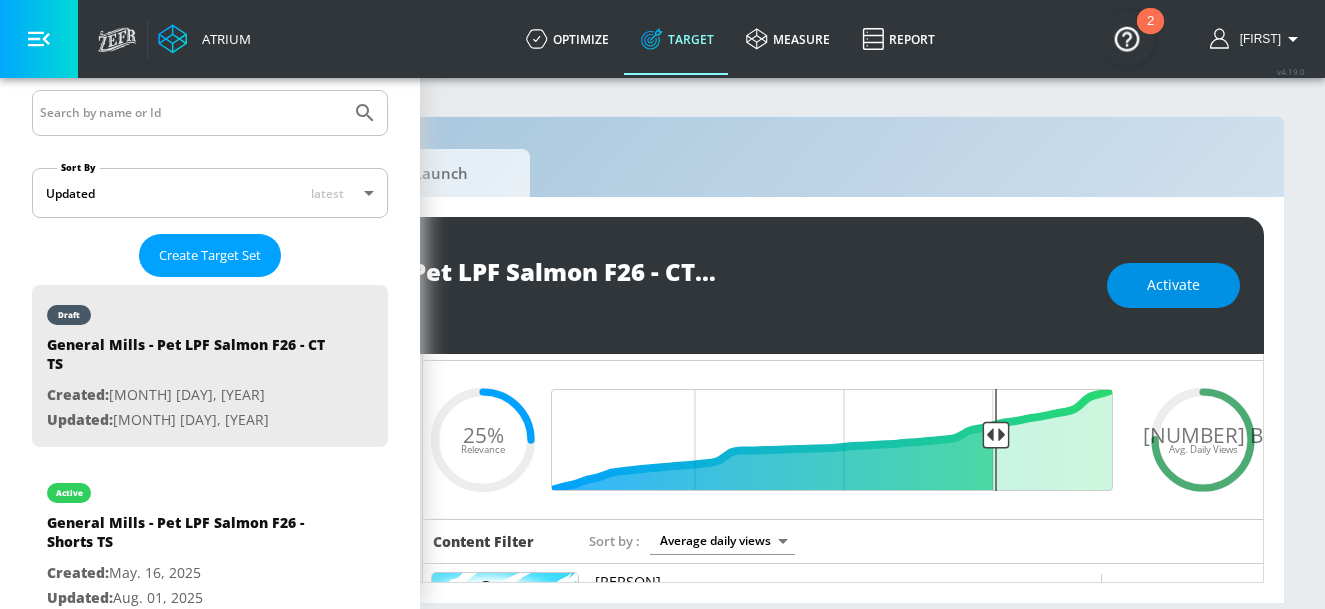 click on "Activate" at bounding box center [1173, 285] 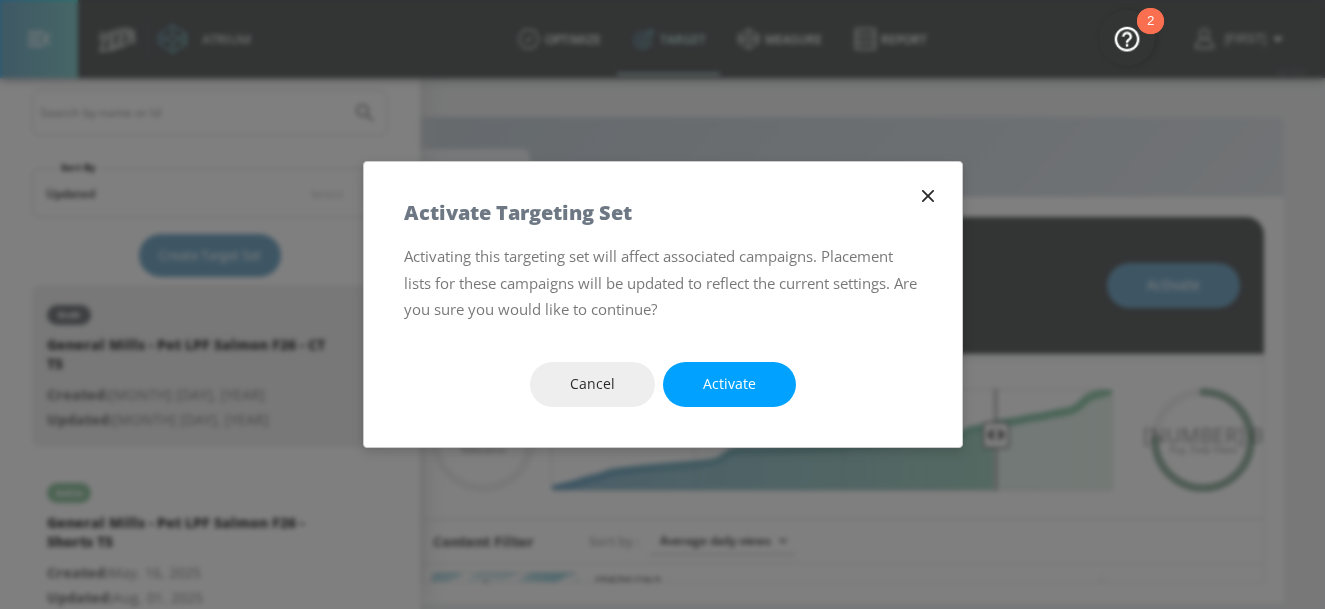 scroll, scrollTop: 0, scrollLeft: 359, axis: horizontal 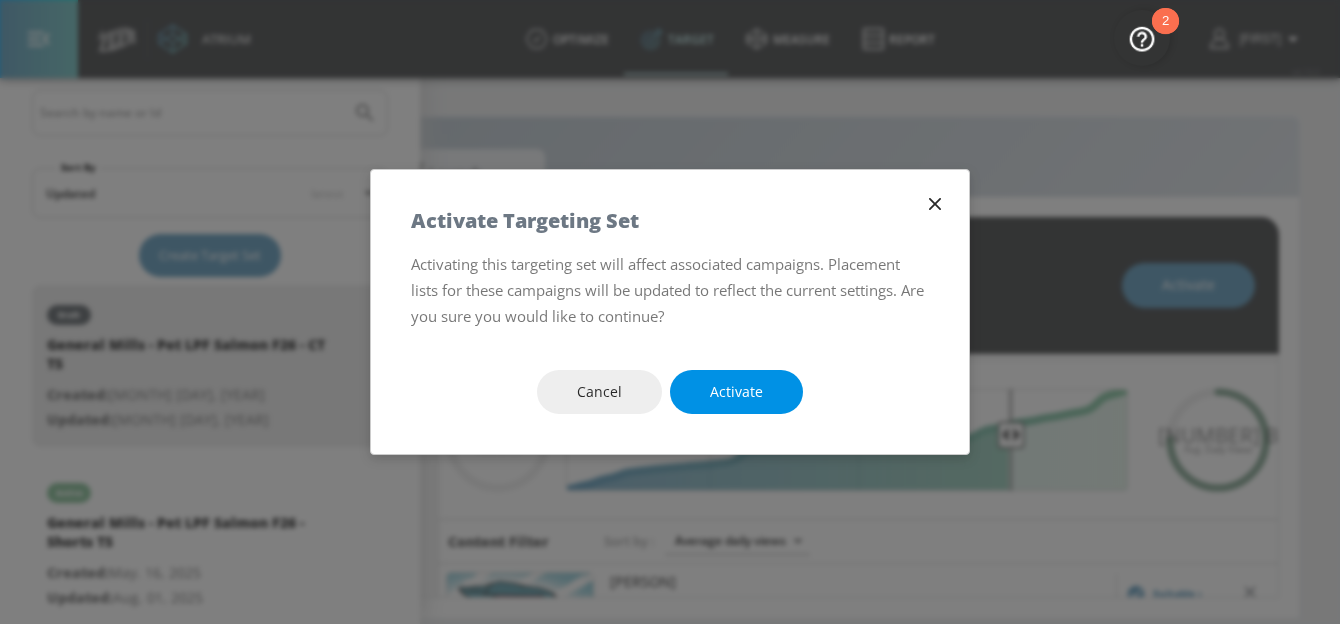 click on "Activate" at bounding box center [736, 392] 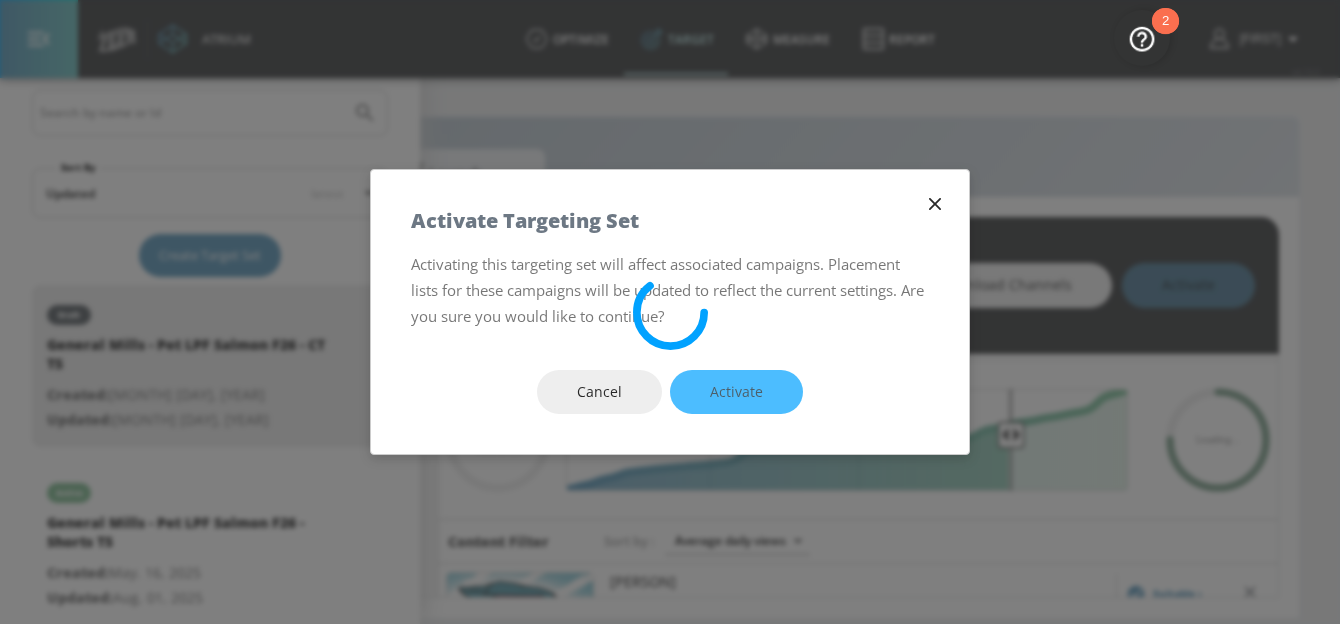 type on "[MONTH]. [DAY], [YEAR]" 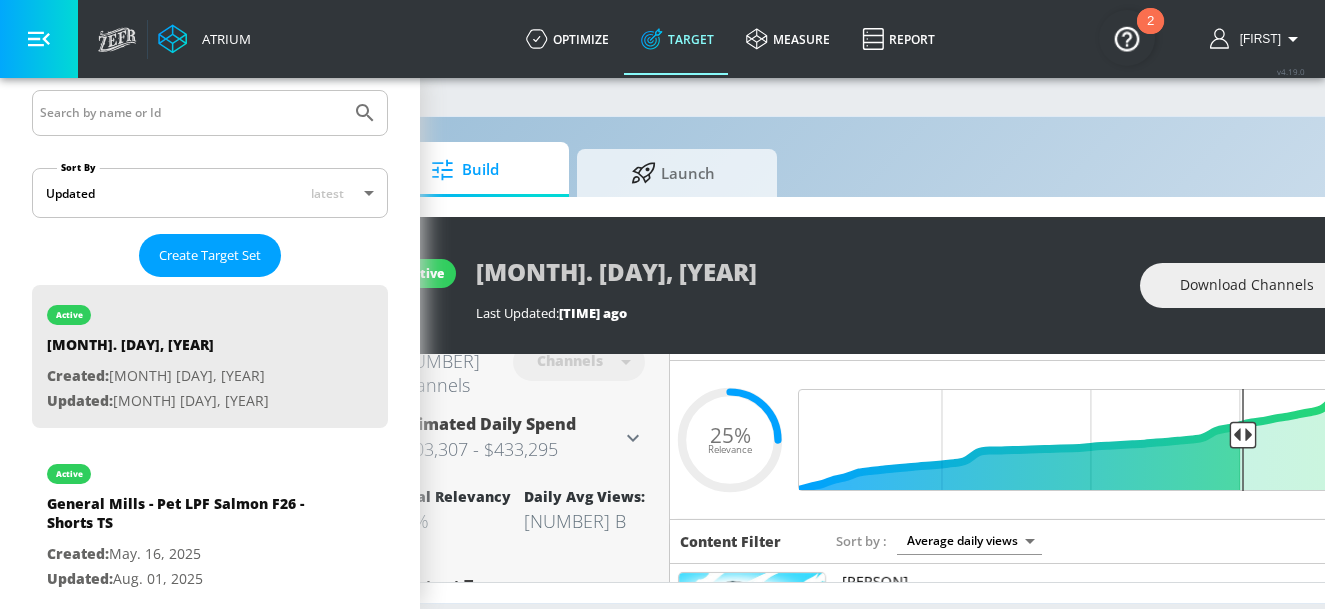 scroll, scrollTop: 0, scrollLeft: 63, axis: horizontal 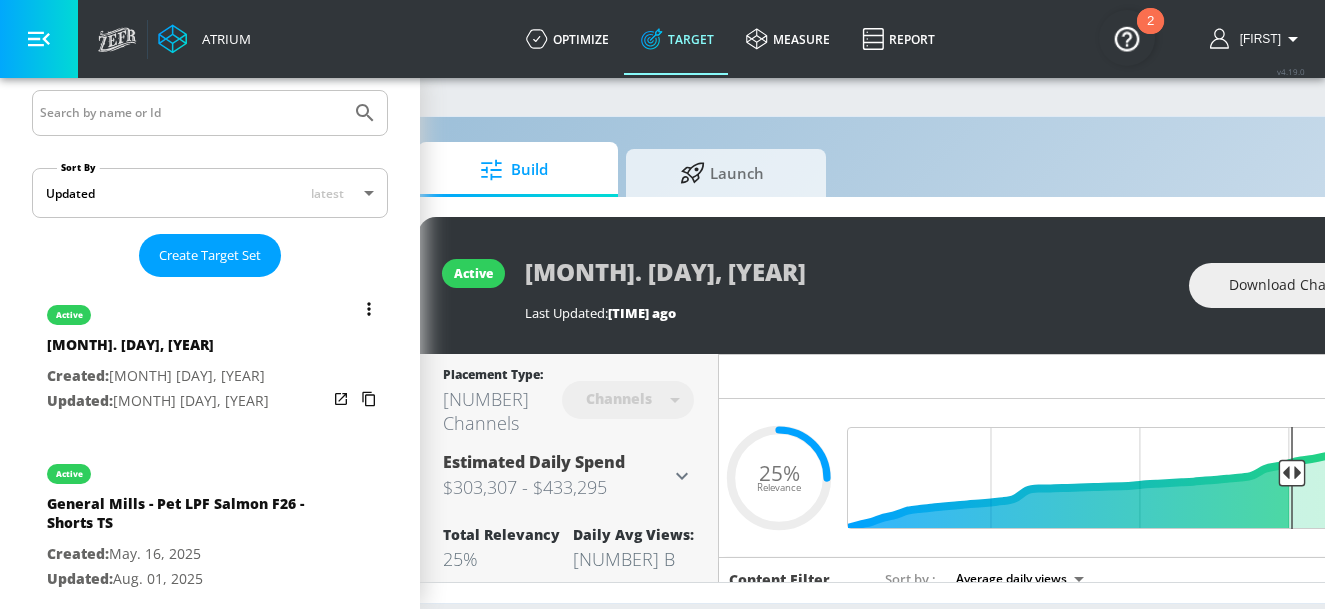 click at bounding box center (369, 309) 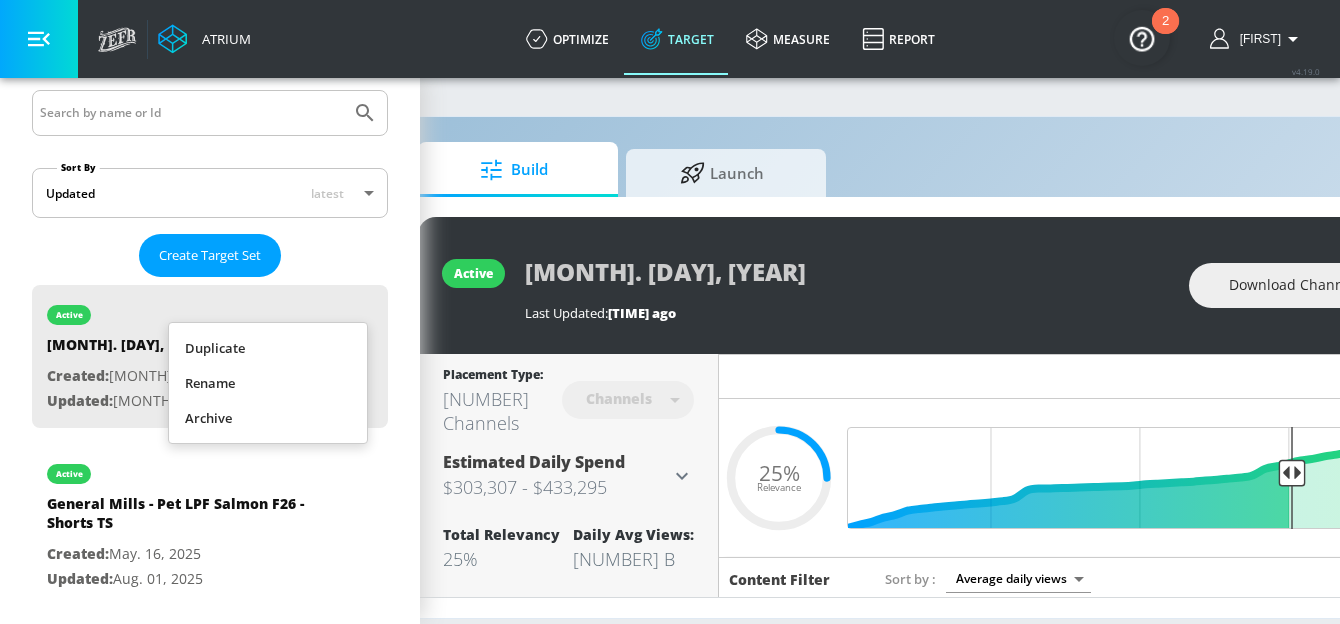click on "Rename" at bounding box center (268, 383) 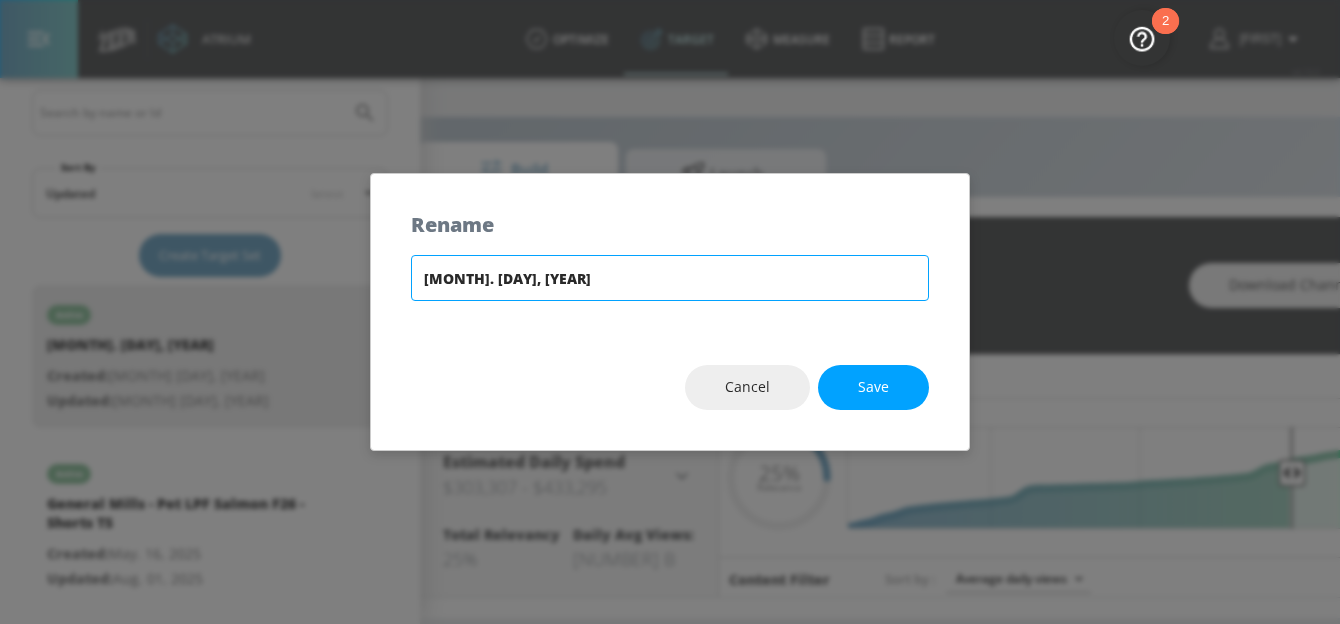 click on "[MONTH]. [DAY], [YEAR]" at bounding box center (670, 278) 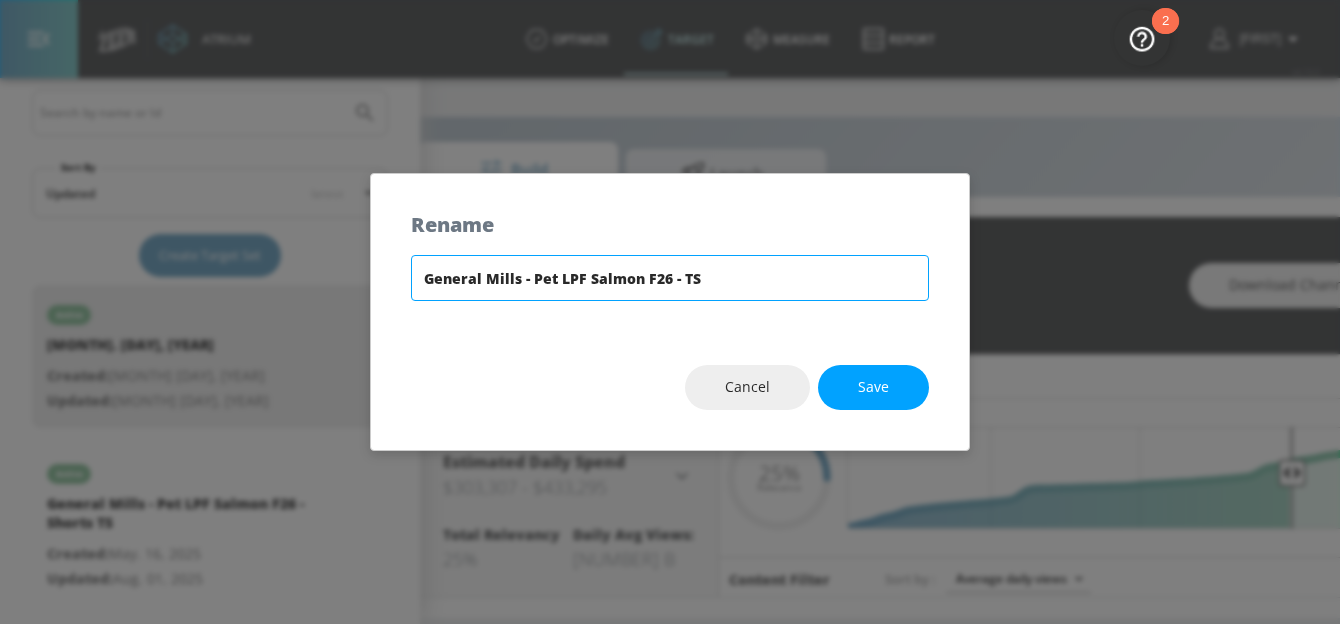 click on "General Mills - Pet LPF Salmon F26 - TS" at bounding box center [670, 278] 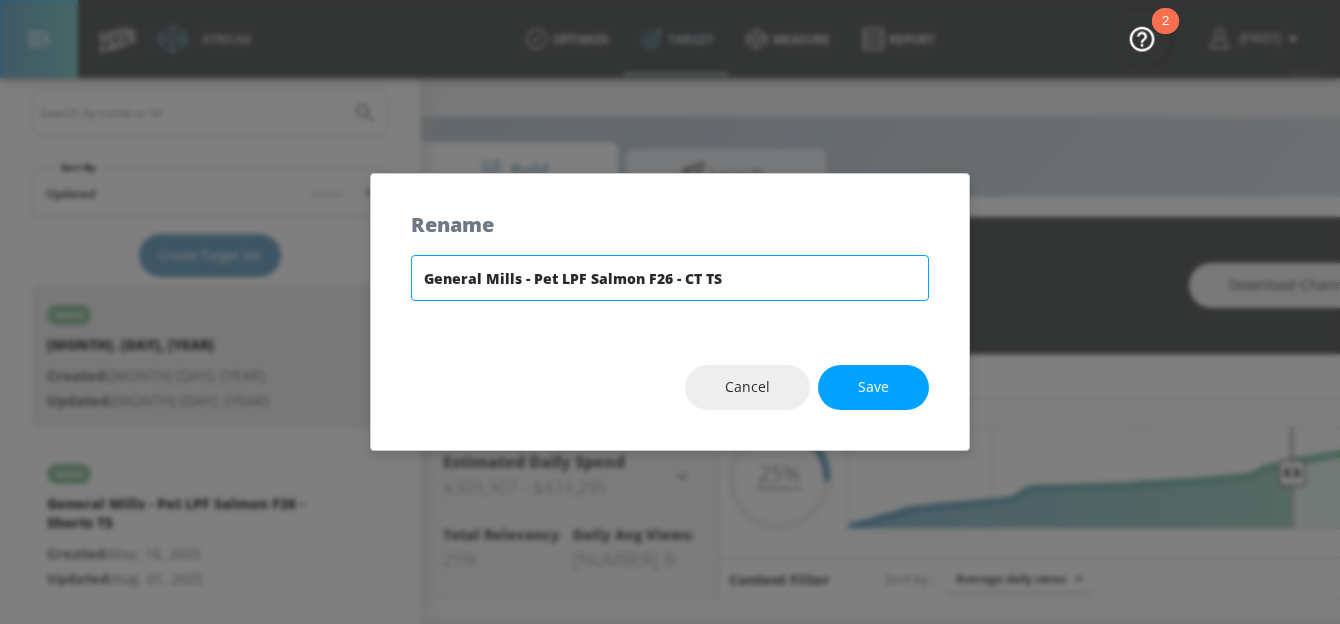 click on "General Mills - Pet LPF Salmon F26 - CT TS" at bounding box center [670, 278] 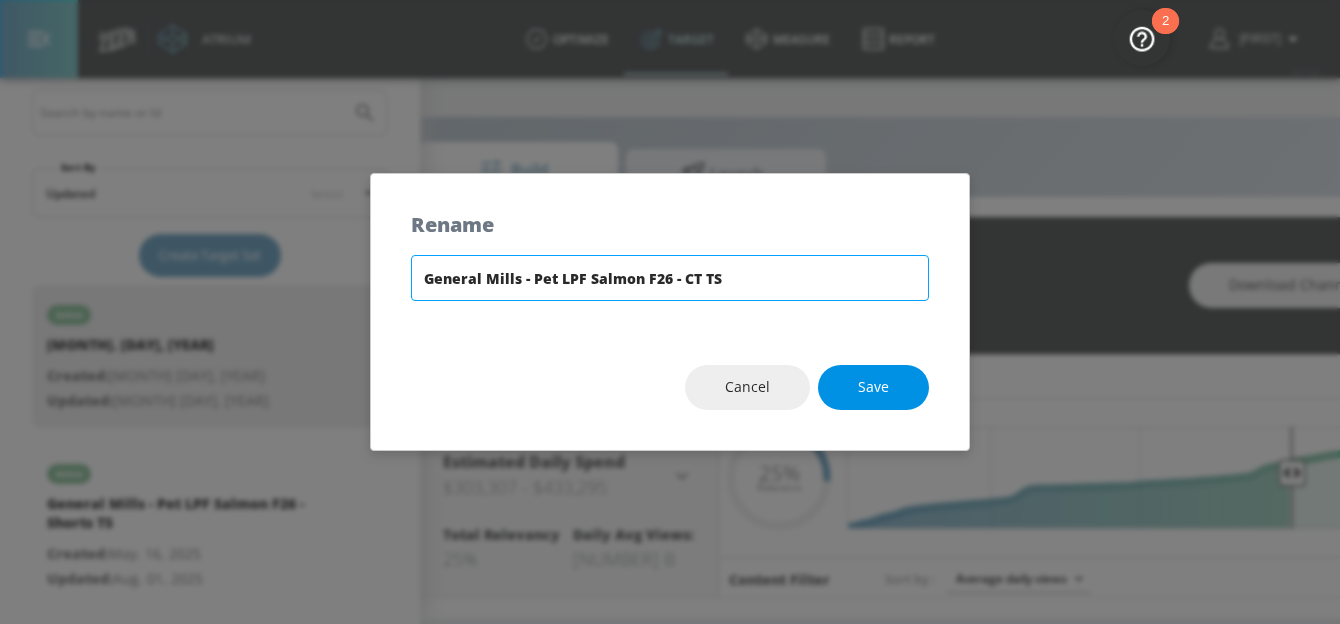 type on "General Mills - Pet LPF Salmon F26 - CT TS" 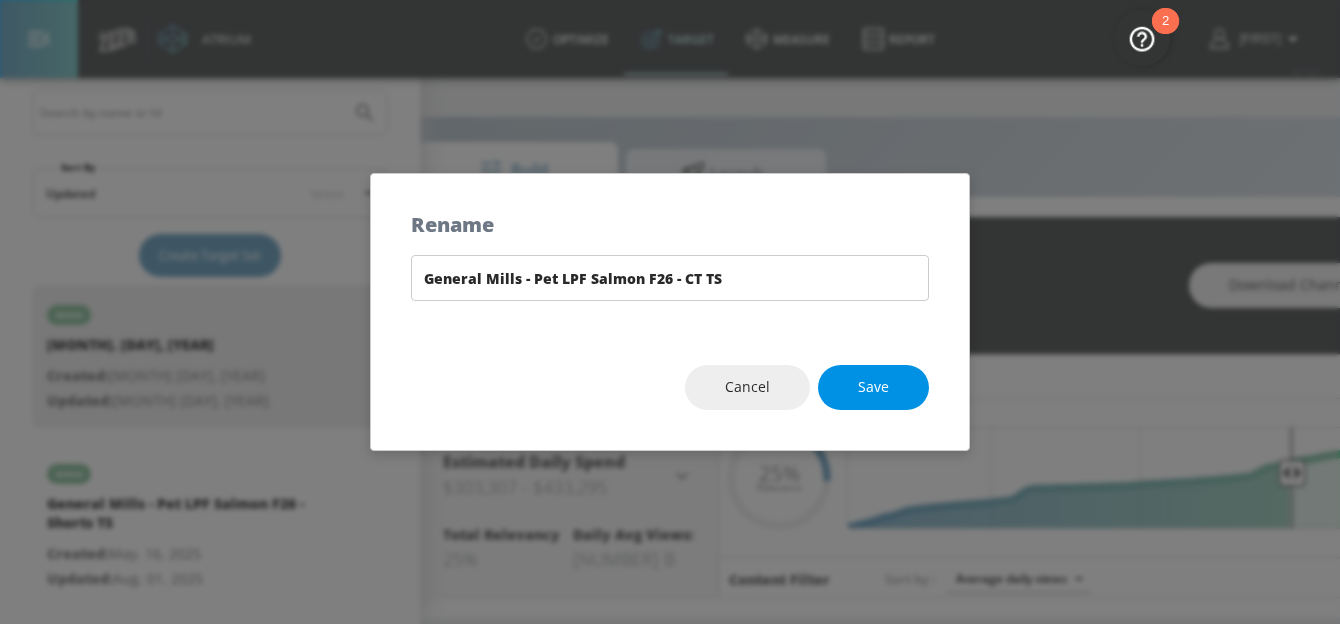 click on "Save" at bounding box center [873, 387] 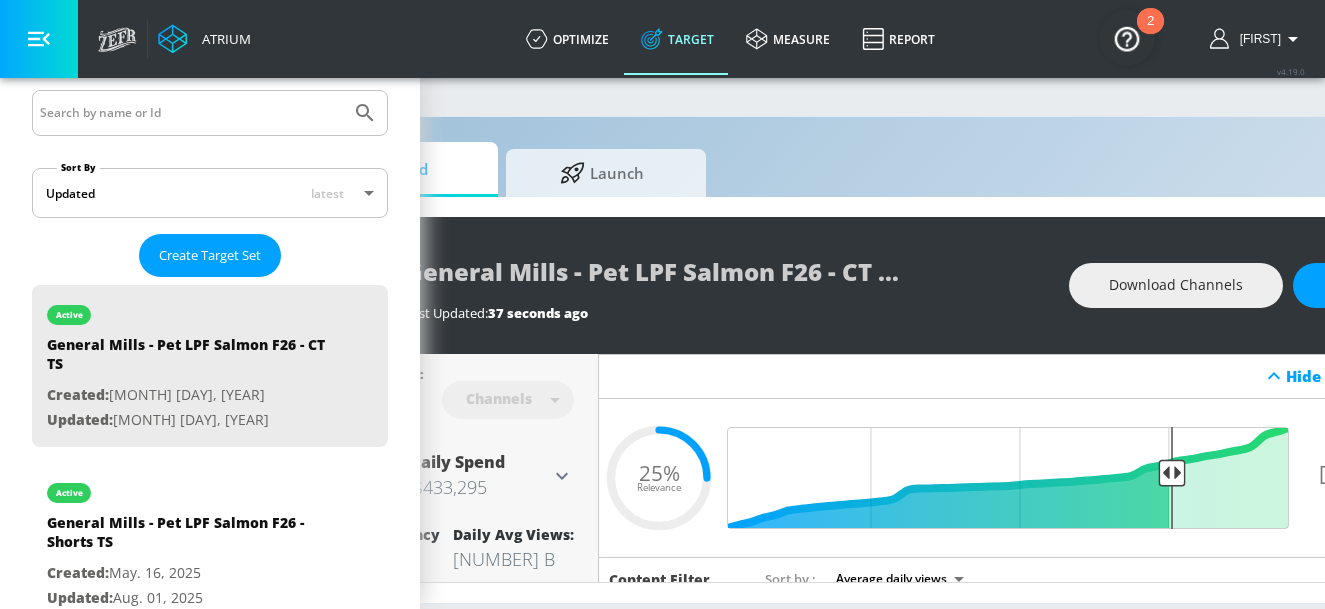 scroll, scrollTop: 0, scrollLeft: 374, axis: horizontal 